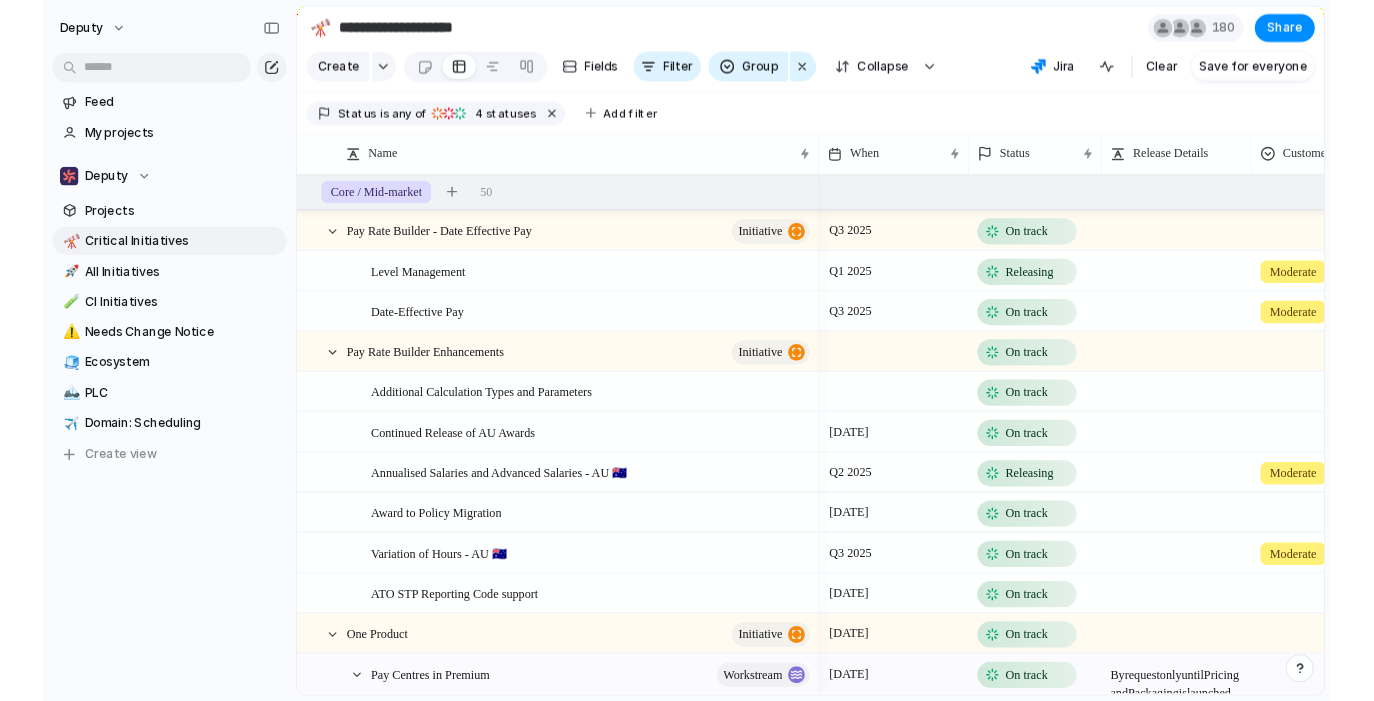 scroll, scrollTop: 0, scrollLeft: 0, axis: both 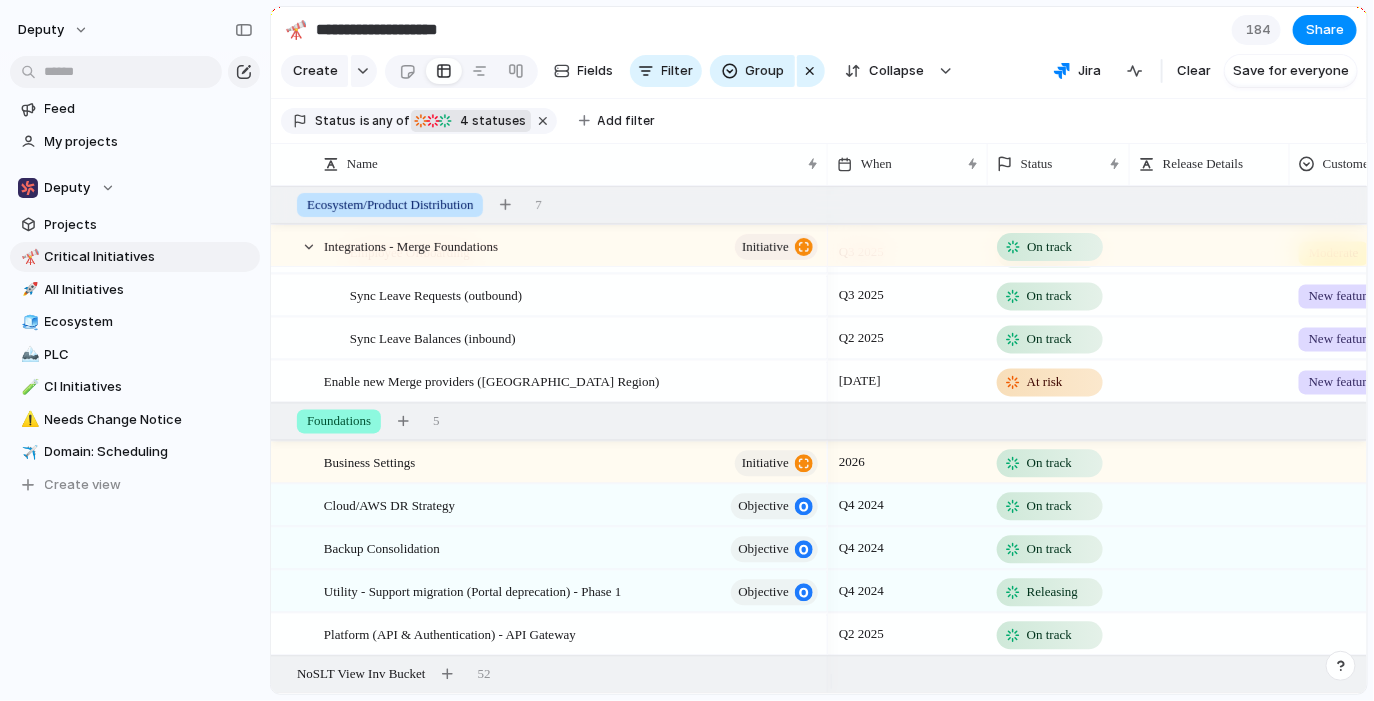 click on "4   statuses" at bounding box center [491, 121] 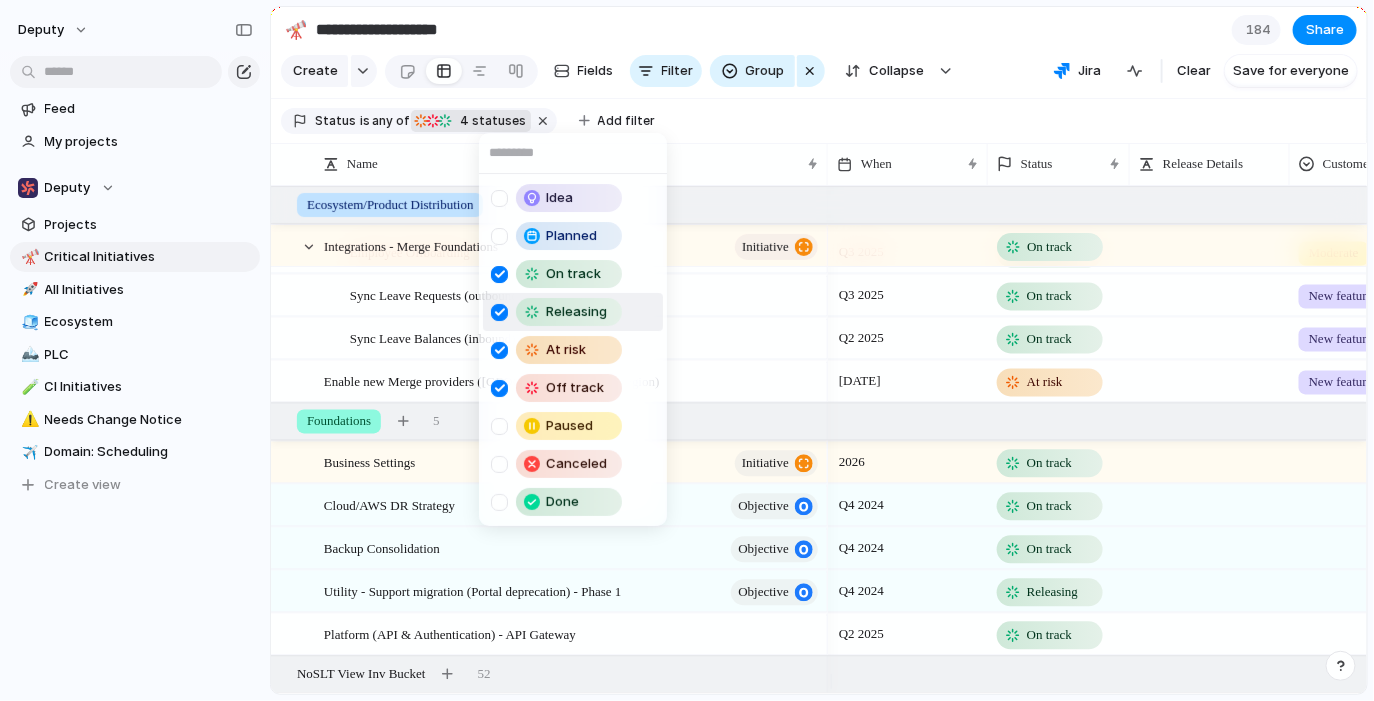 click on "Releasing" at bounding box center (560, 312) 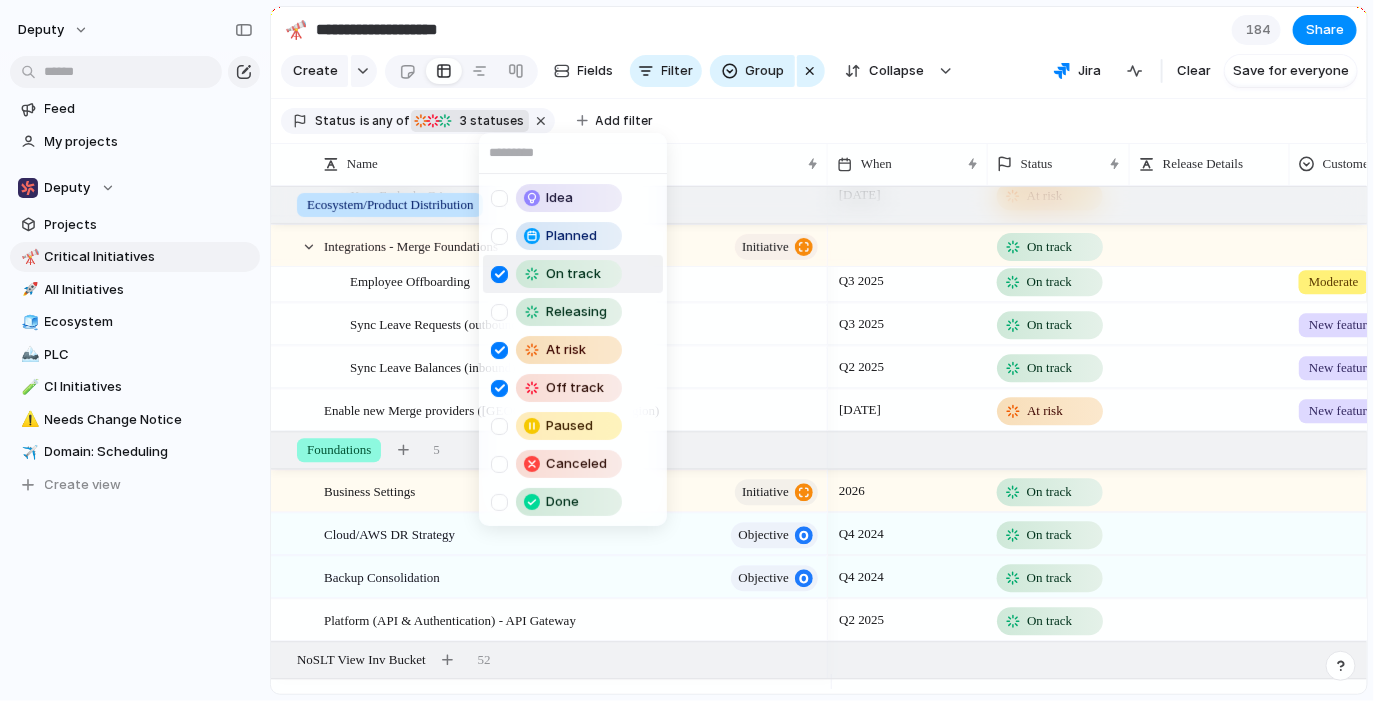 click on "On track" at bounding box center [560, 274] 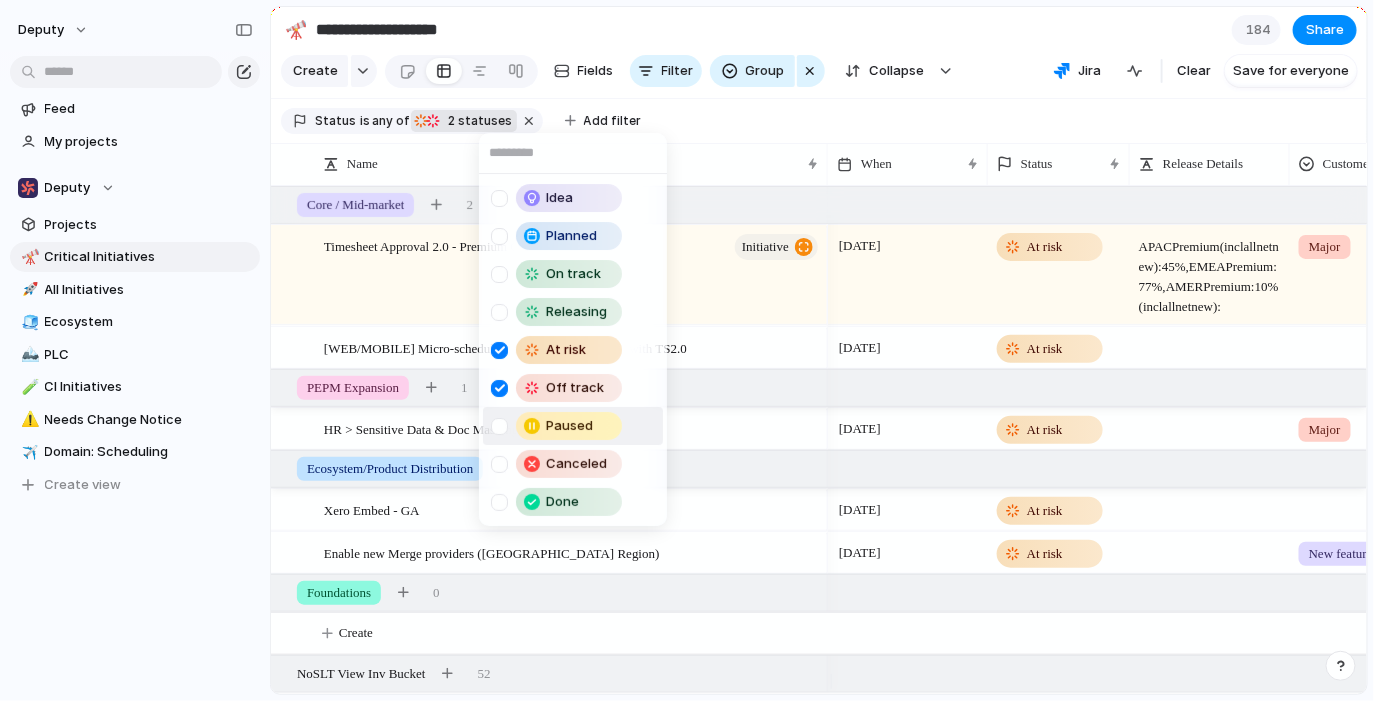 click on "Idea   Planned   On track   Releasing   At risk   Off track   Paused   Canceled   Done" at bounding box center [687, 350] 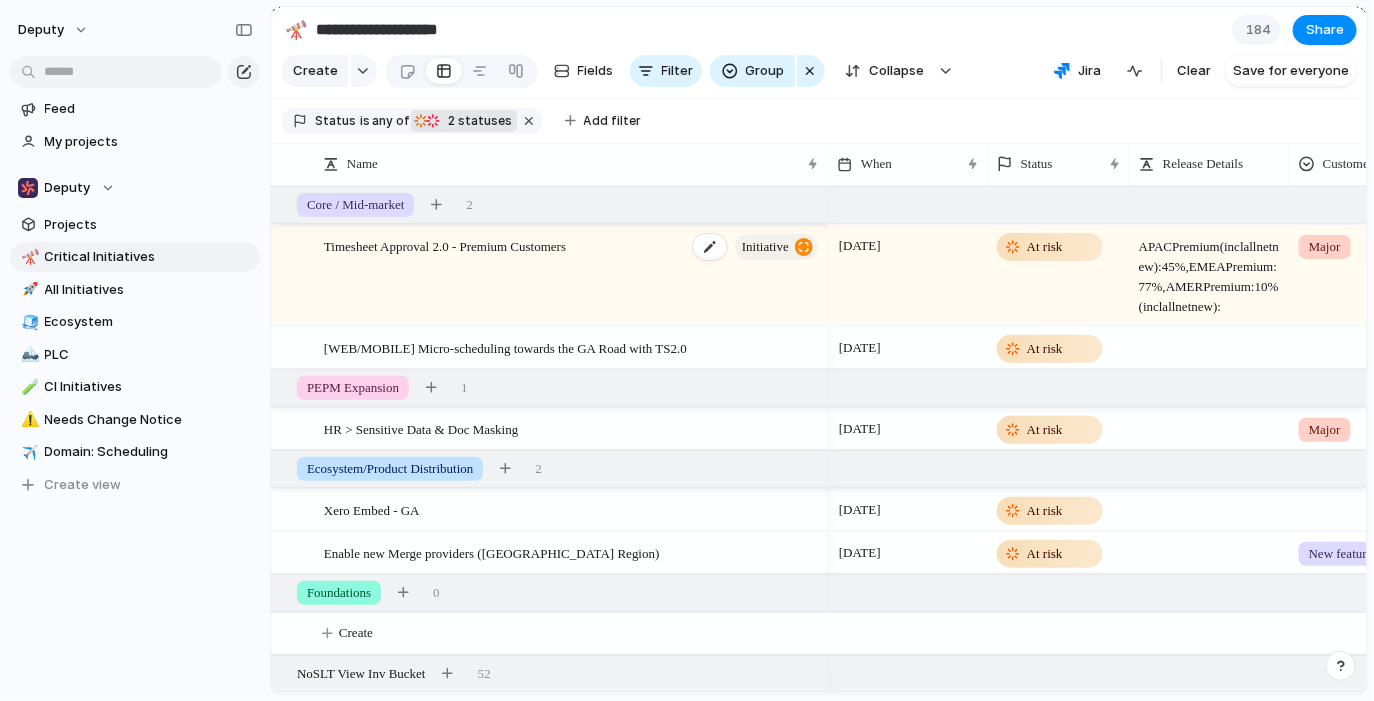 click on "Timesheet Approval 2.0 - Premium Customers initiative" at bounding box center (572, 276) 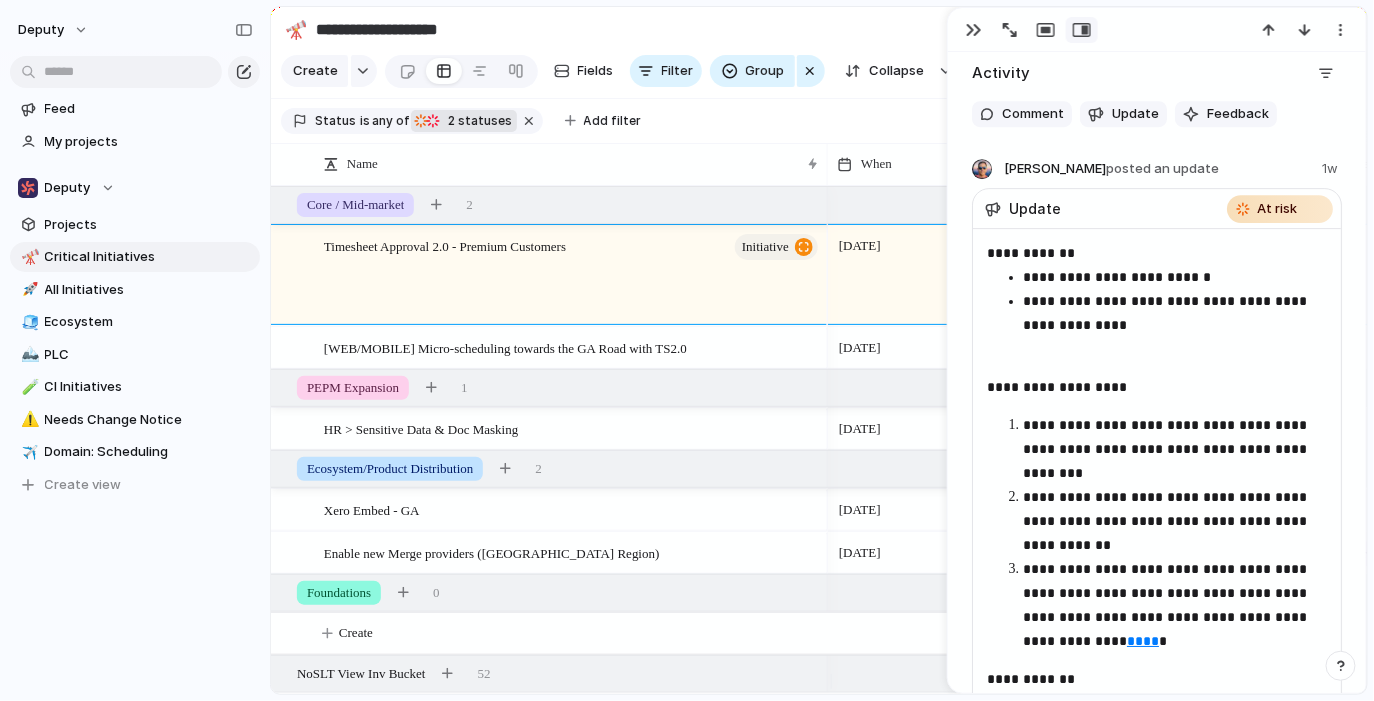 click on "Status is any of At risk Off track 2   statuses Add filter" at bounding box center (819, 121) 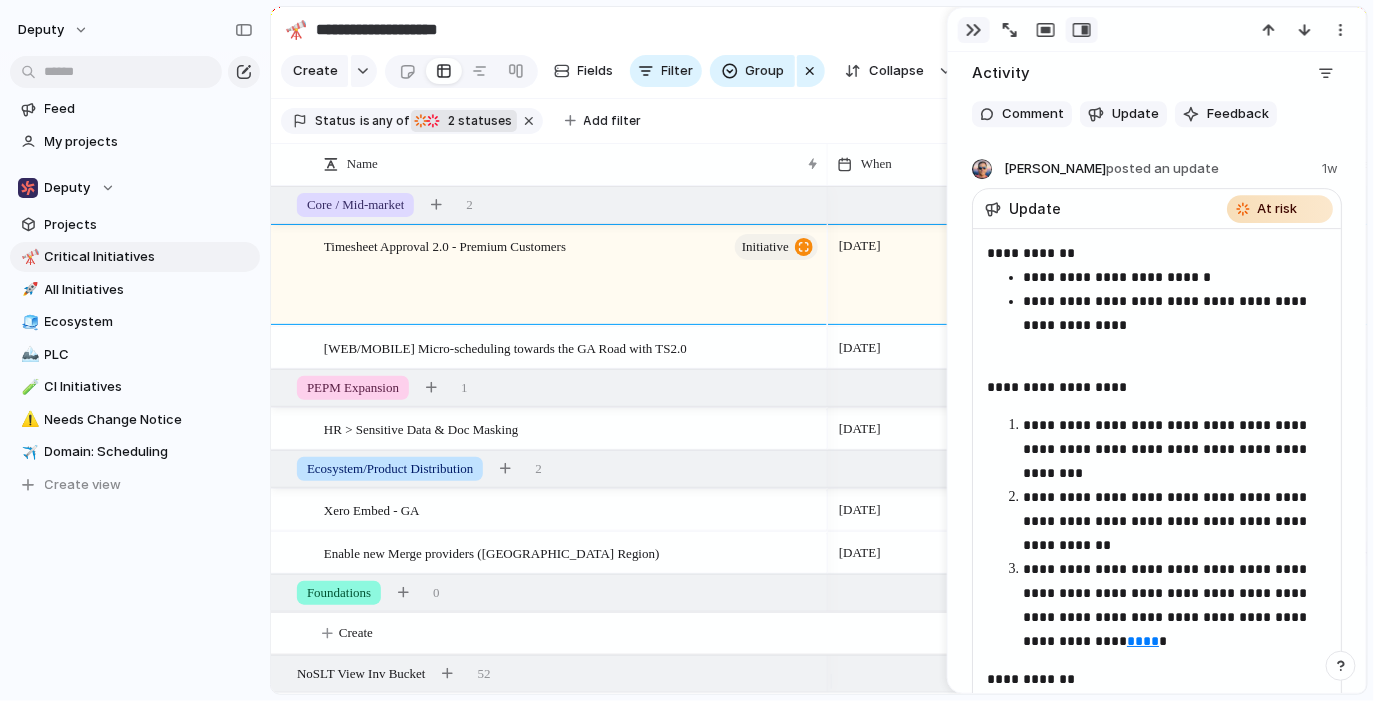 click at bounding box center (974, 30) 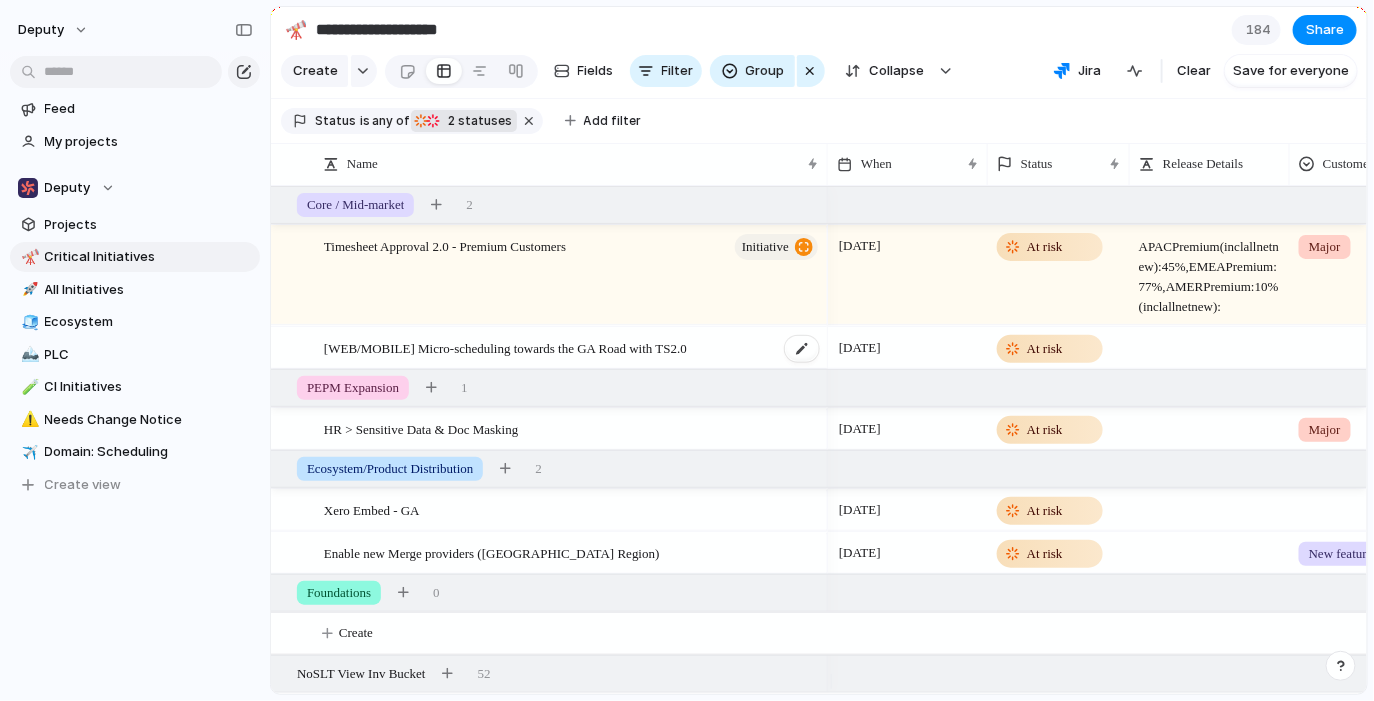 click on "[WEB/MOBILE] Micro-scheduling towards the GA Road with TS2.0" at bounding box center [505, 346] 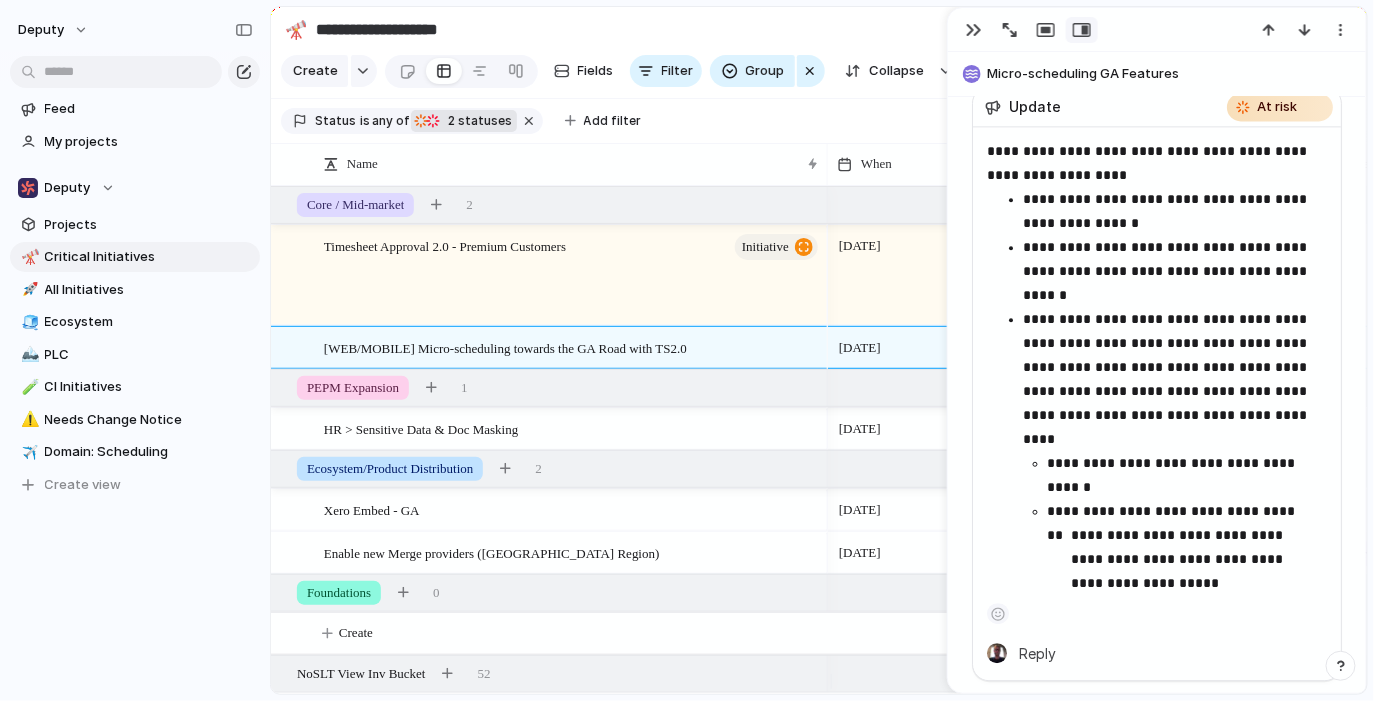 scroll, scrollTop: 1531, scrollLeft: 0, axis: vertical 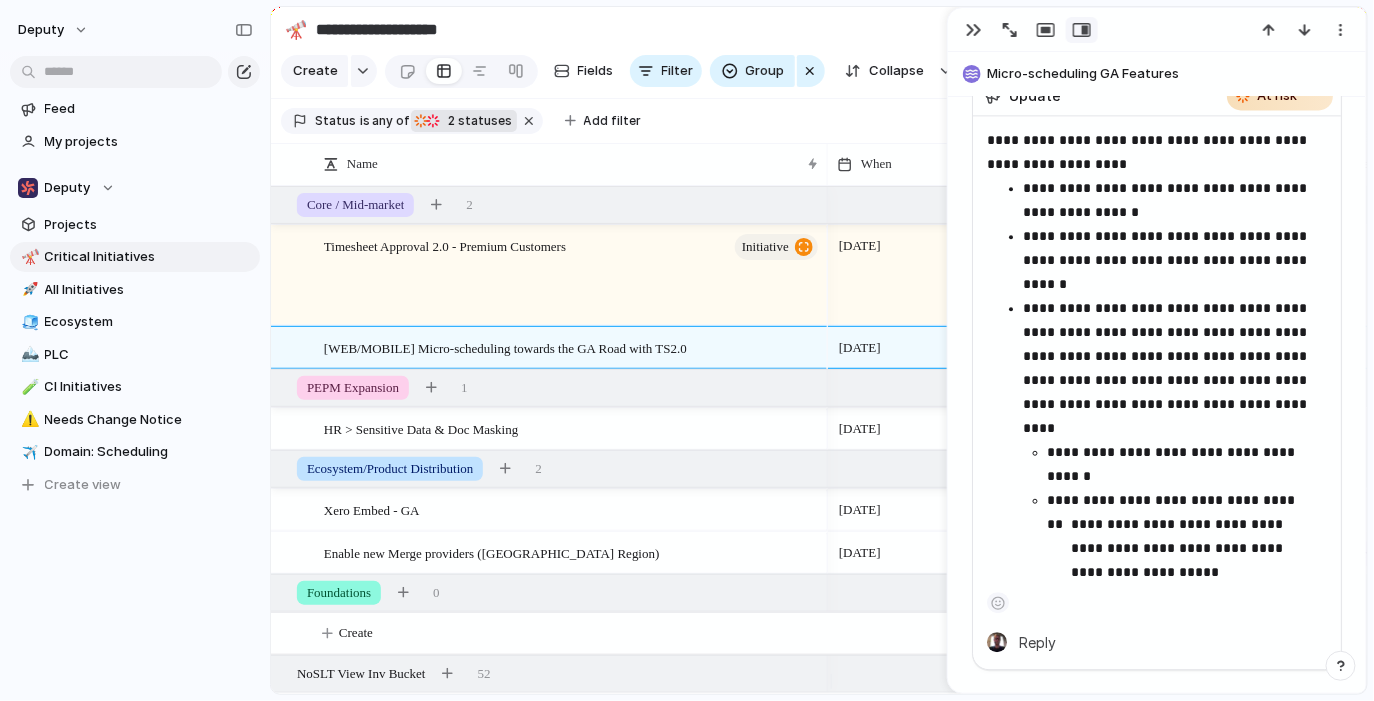 click on "Status is any of At risk Off track 2   statuses Add filter" at bounding box center (819, 121) 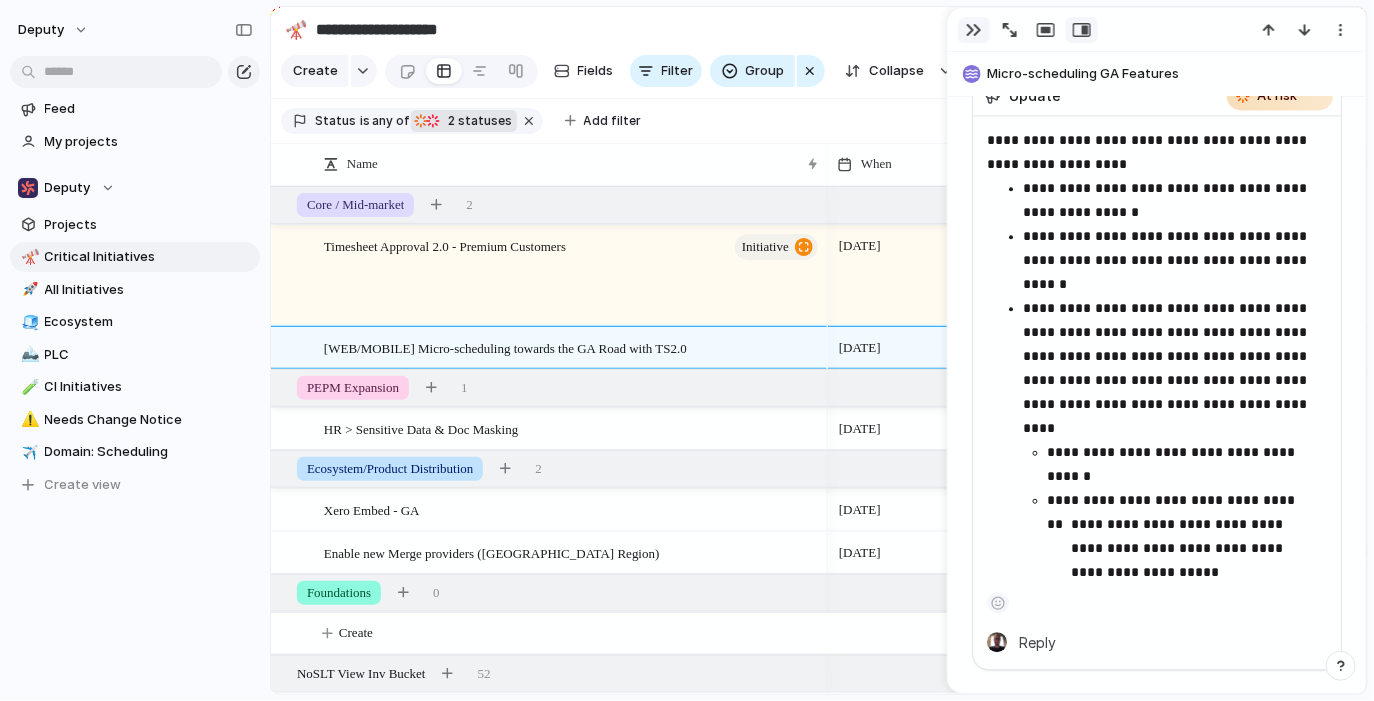 click at bounding box center [974, 30] 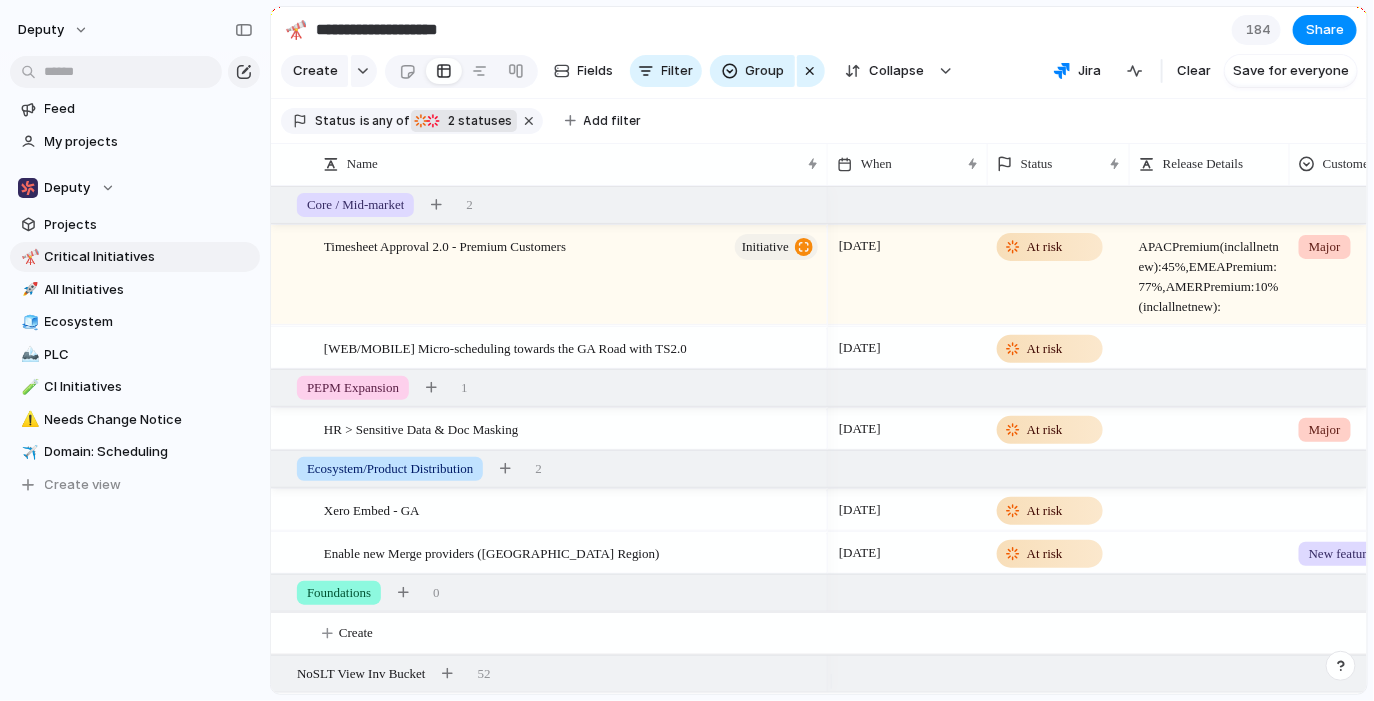 click on "2   statuses" at bounding box center (478, 121) 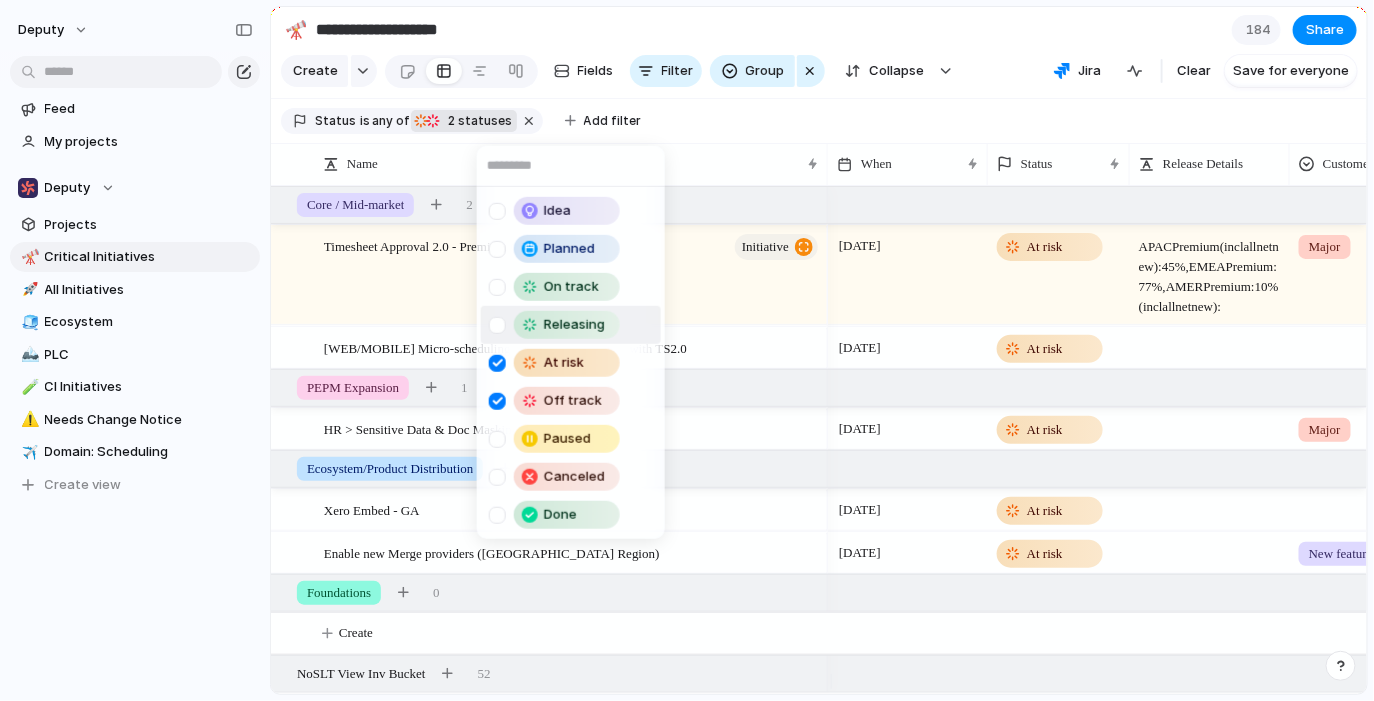click at bounding box center (497, 324) 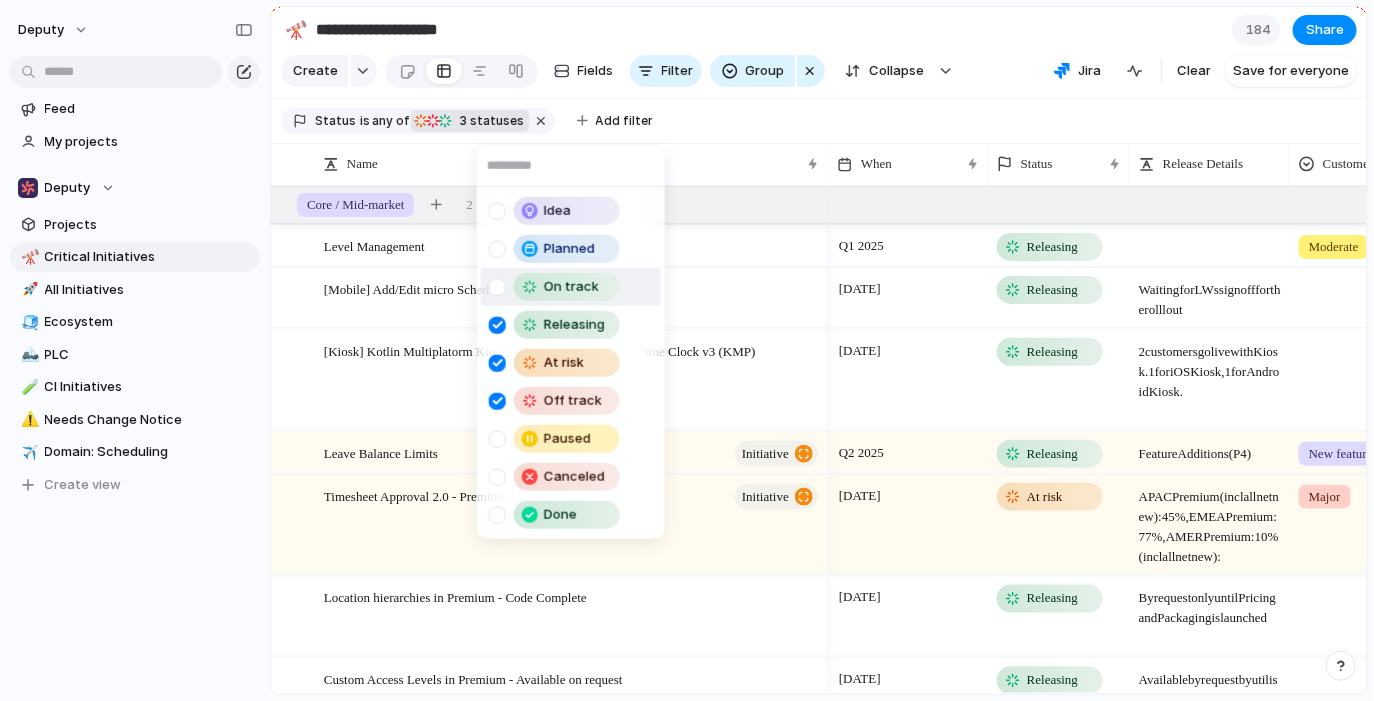 click at bounding box center (497, 286) 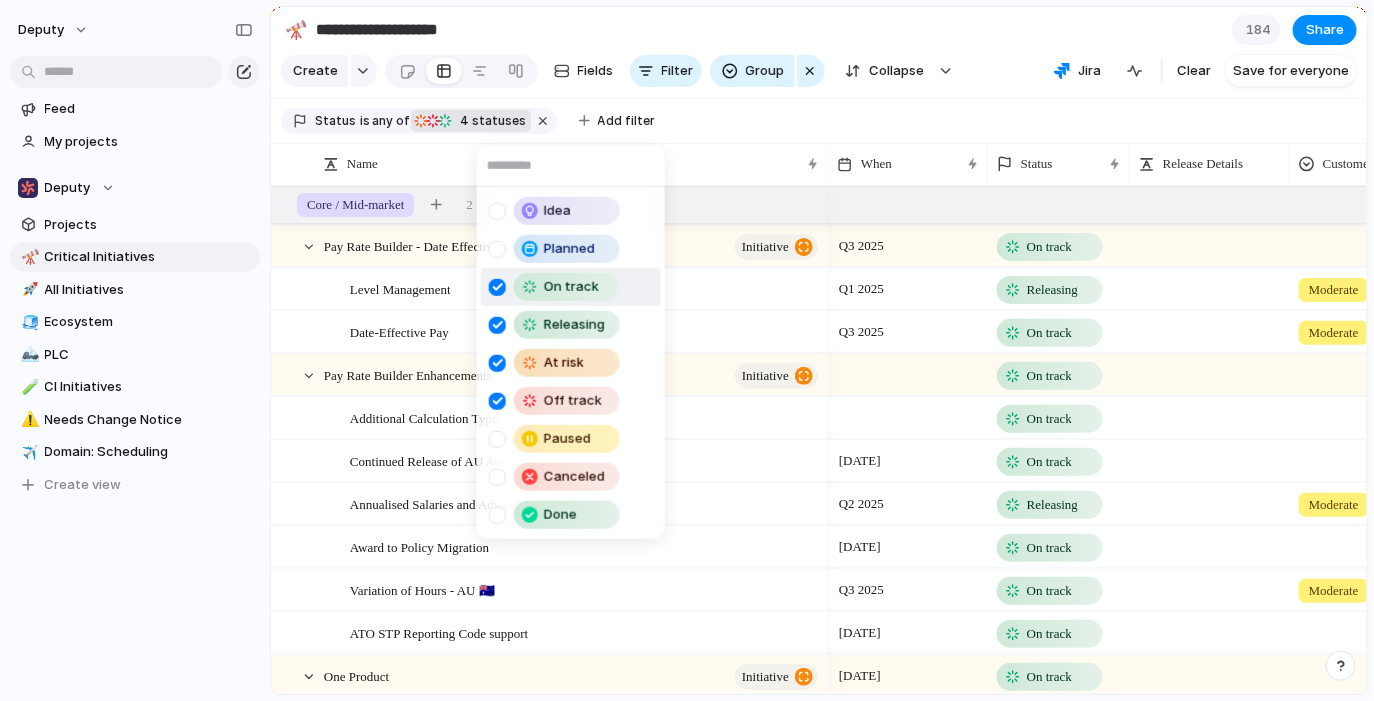 click on "Idea   Planned   On track   Releasing   At risk   Off track   Paused   Canceled   Done" at bounding box center [687, 350] 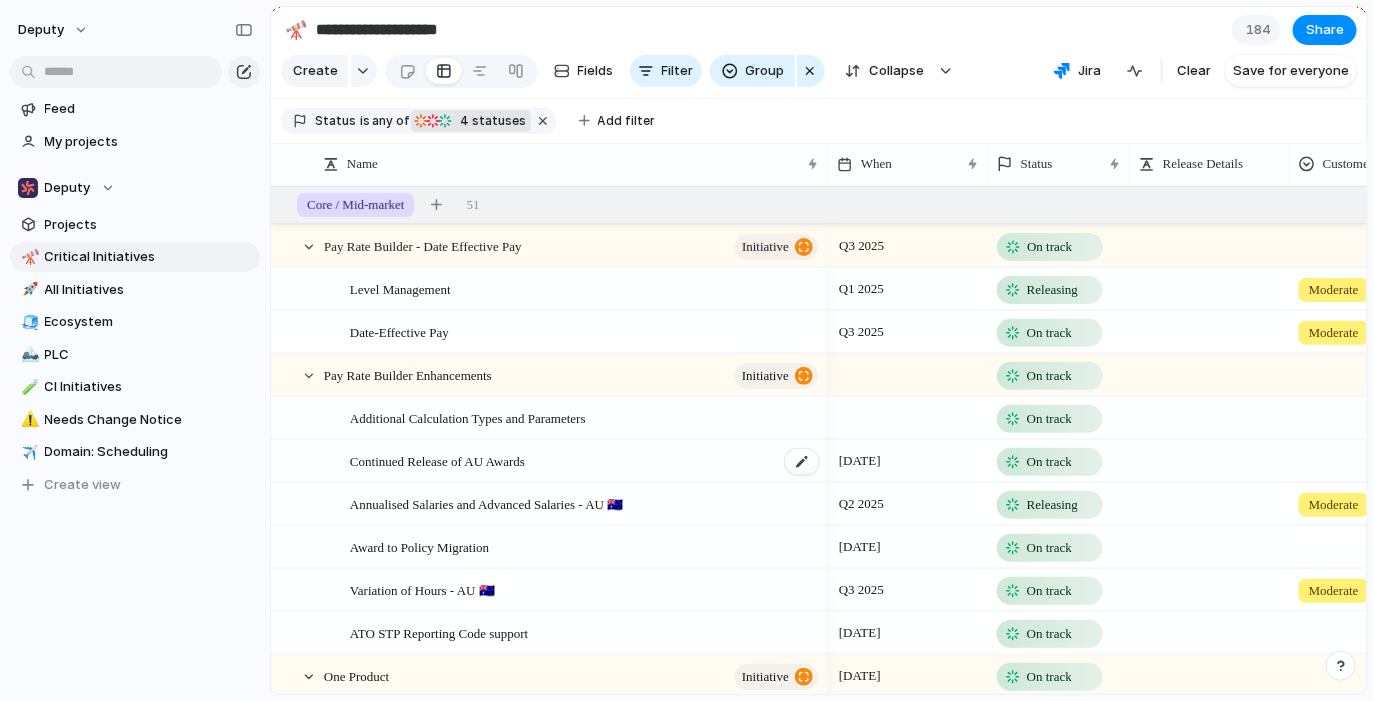 scroll, scrollTop: 157, scrollLeft: 0, axis: vertical 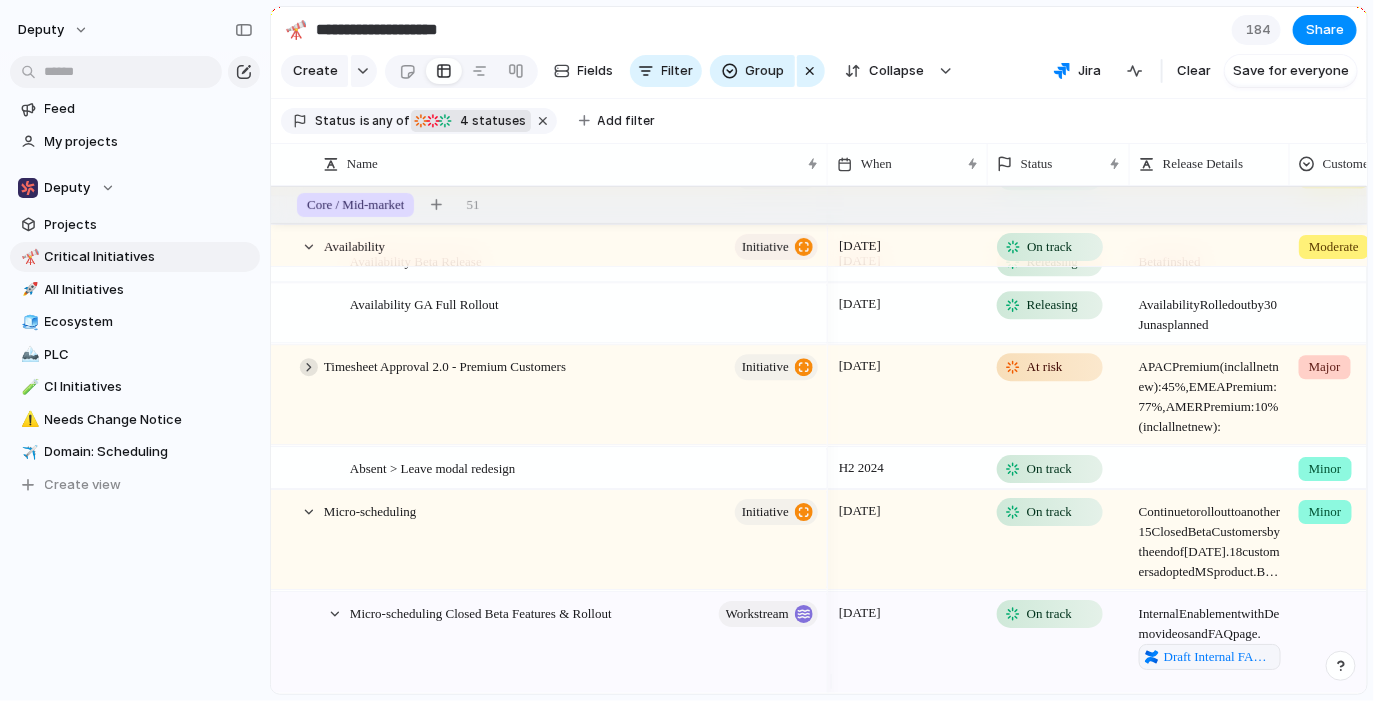 click at bounding box center (309, 367) 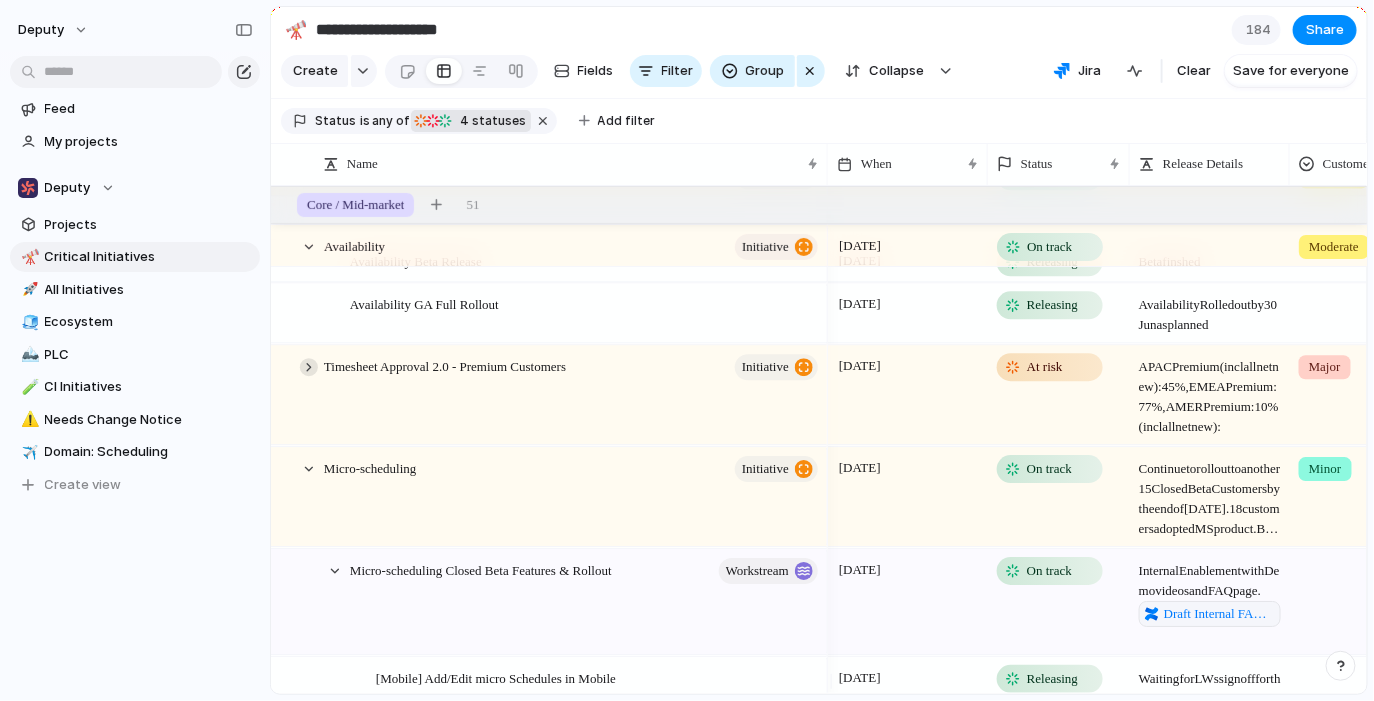 click at bounding box center (309, 367) 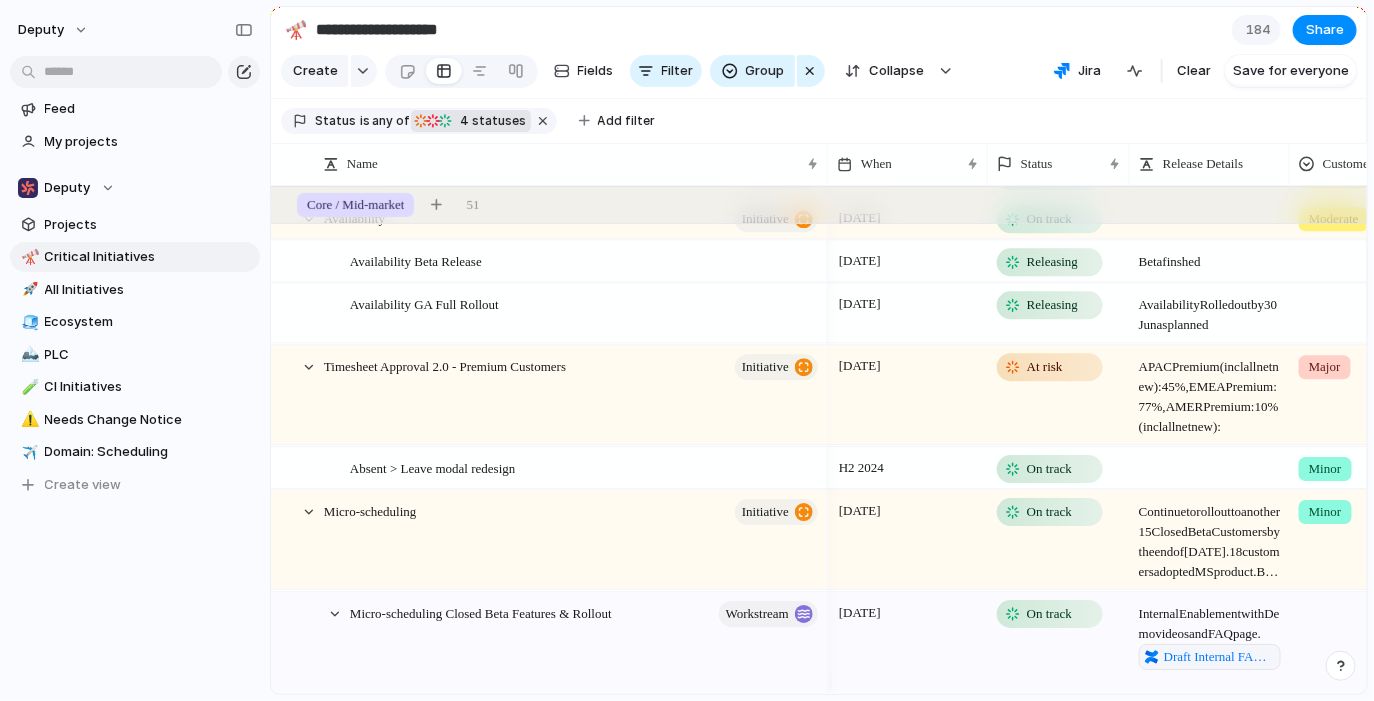 scroll, scrollTop: 1225, scrollLeft: 0, axis: vertical 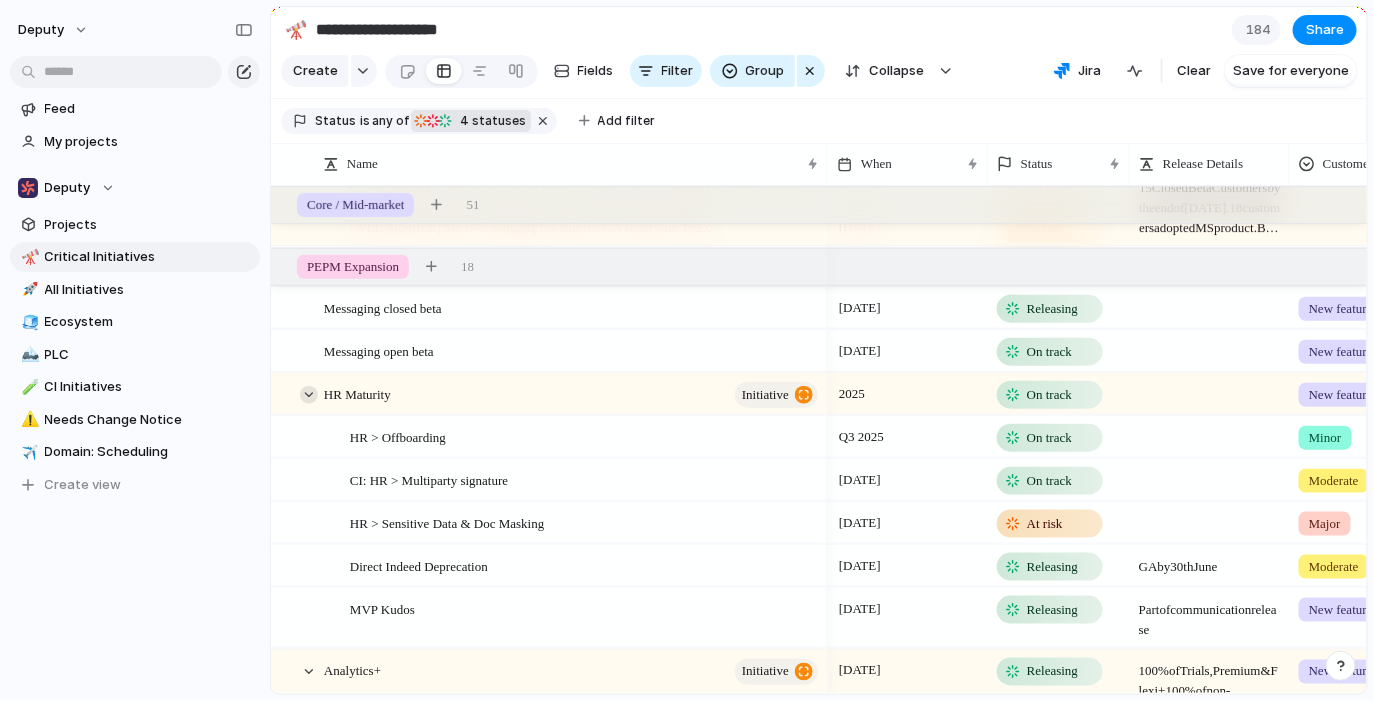 click at bounding box center (309, 394) 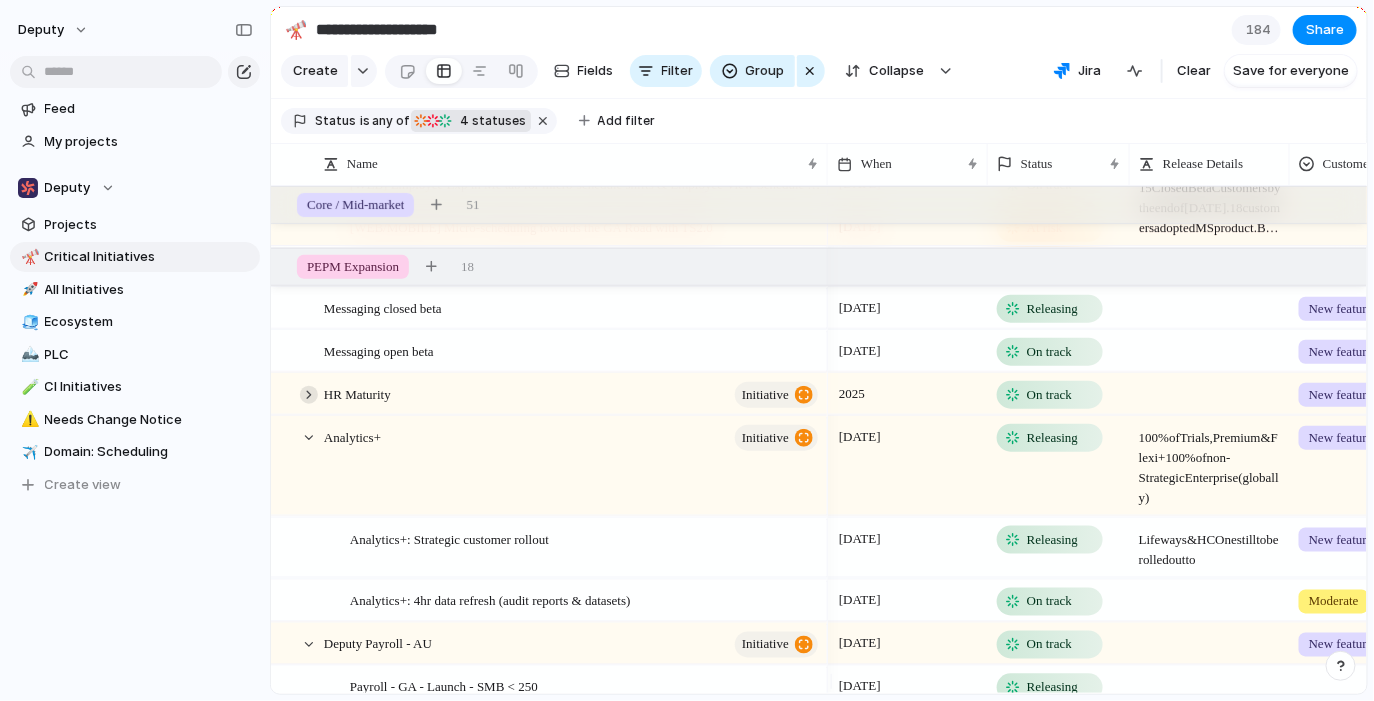 click at bounding box center (309, 394) 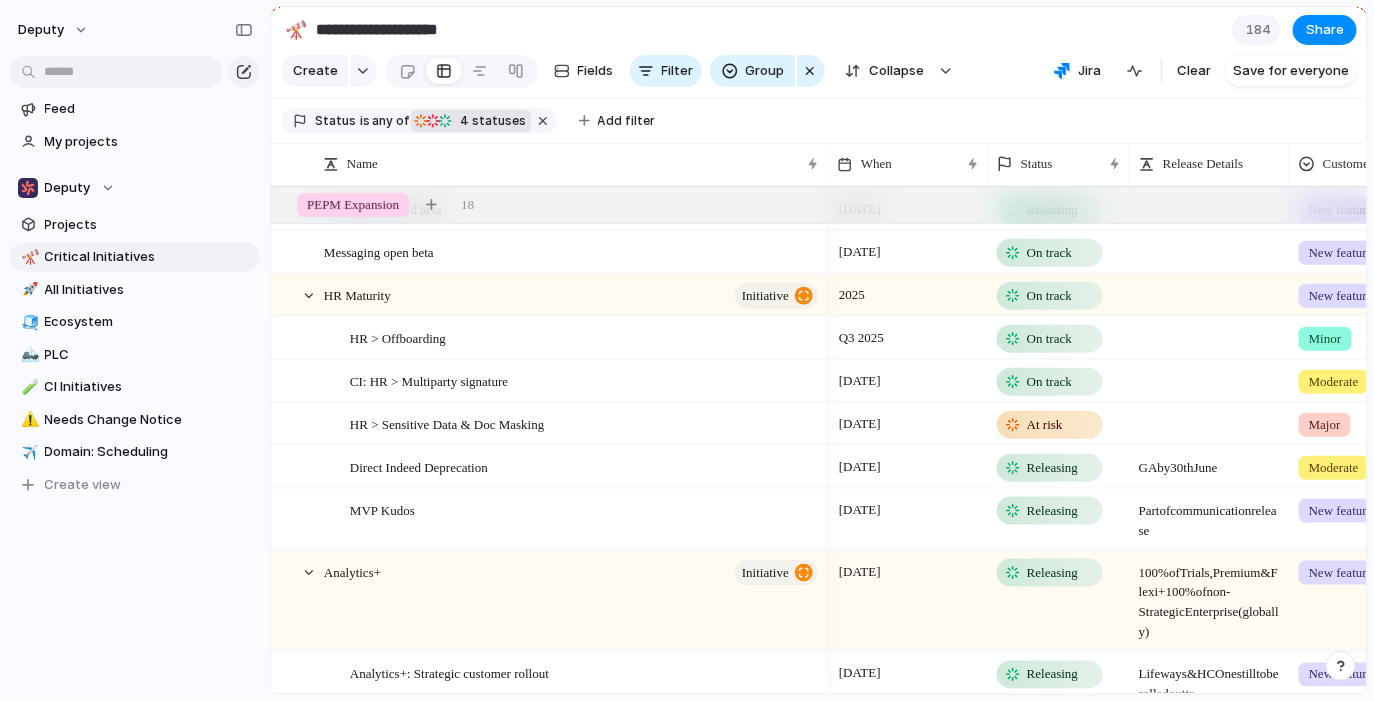 click on "4" at bounding box center [464, 120] 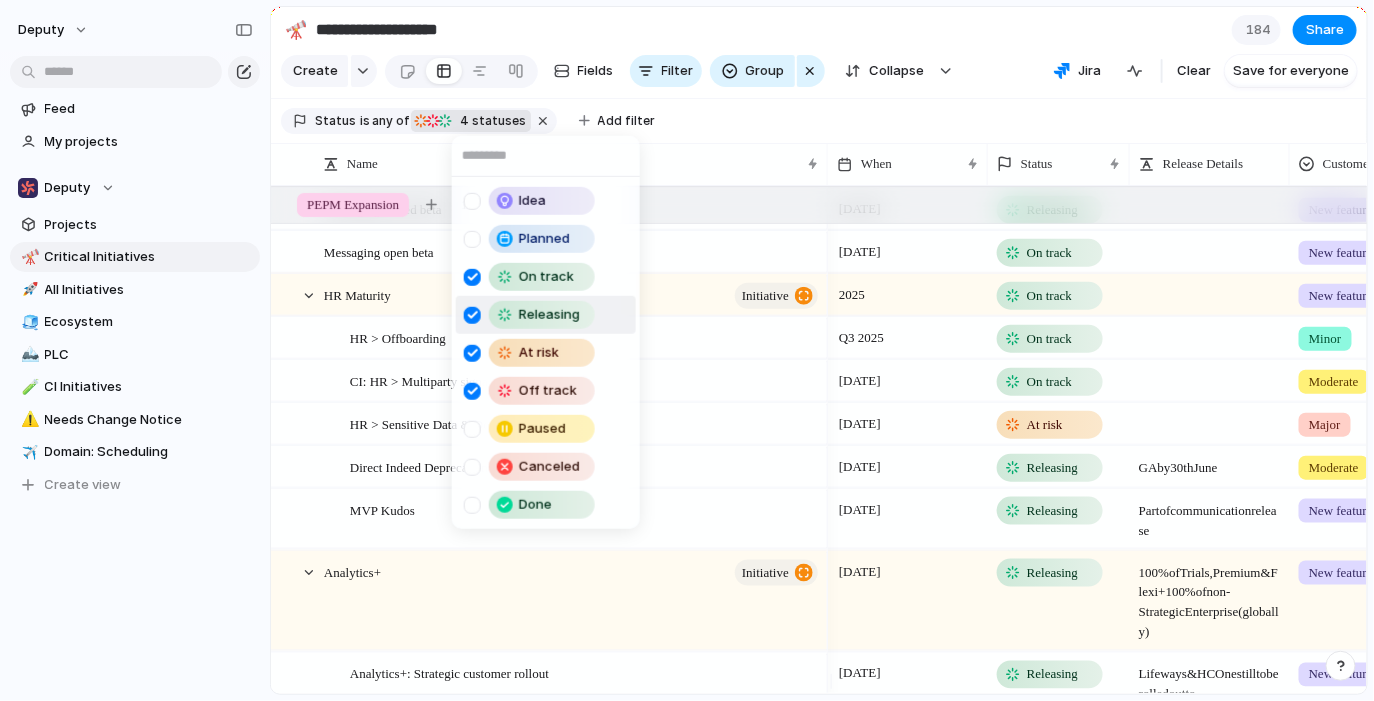 click at bounding box center (472, 314) 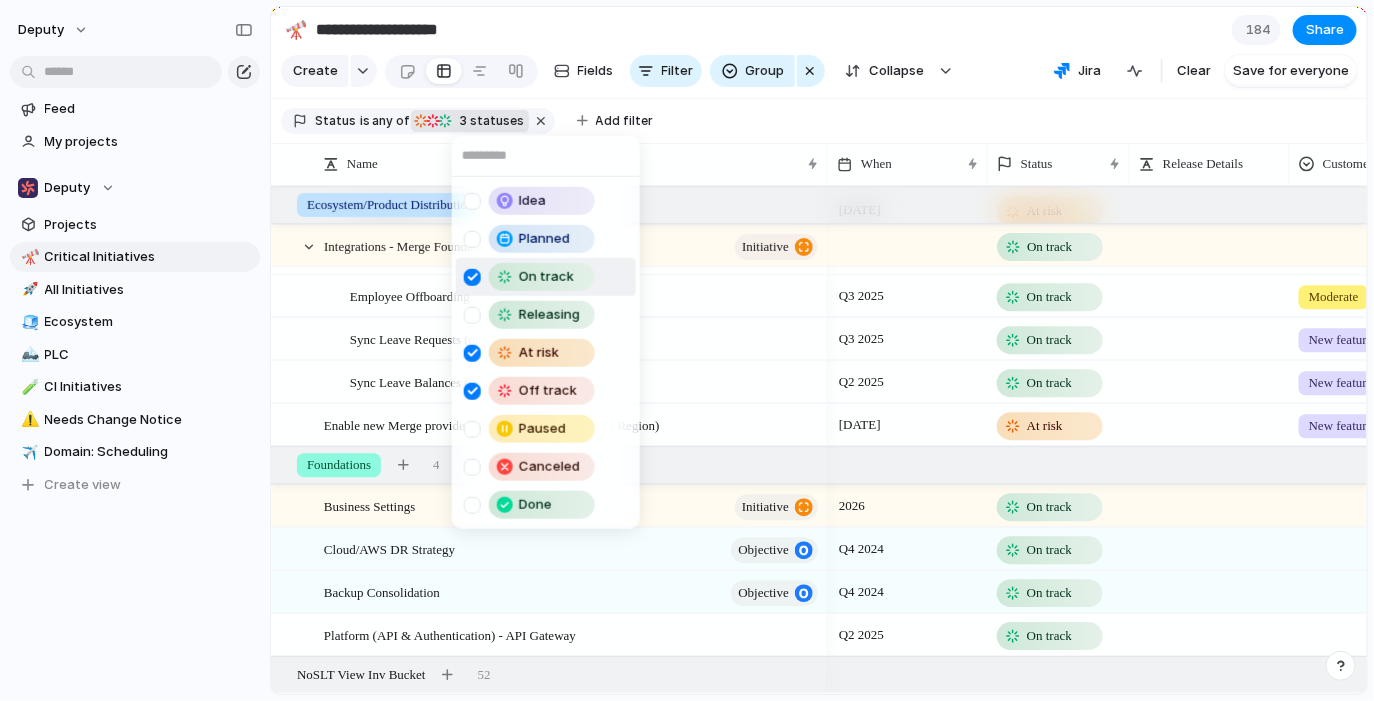 click at bounding box center [472, 276] 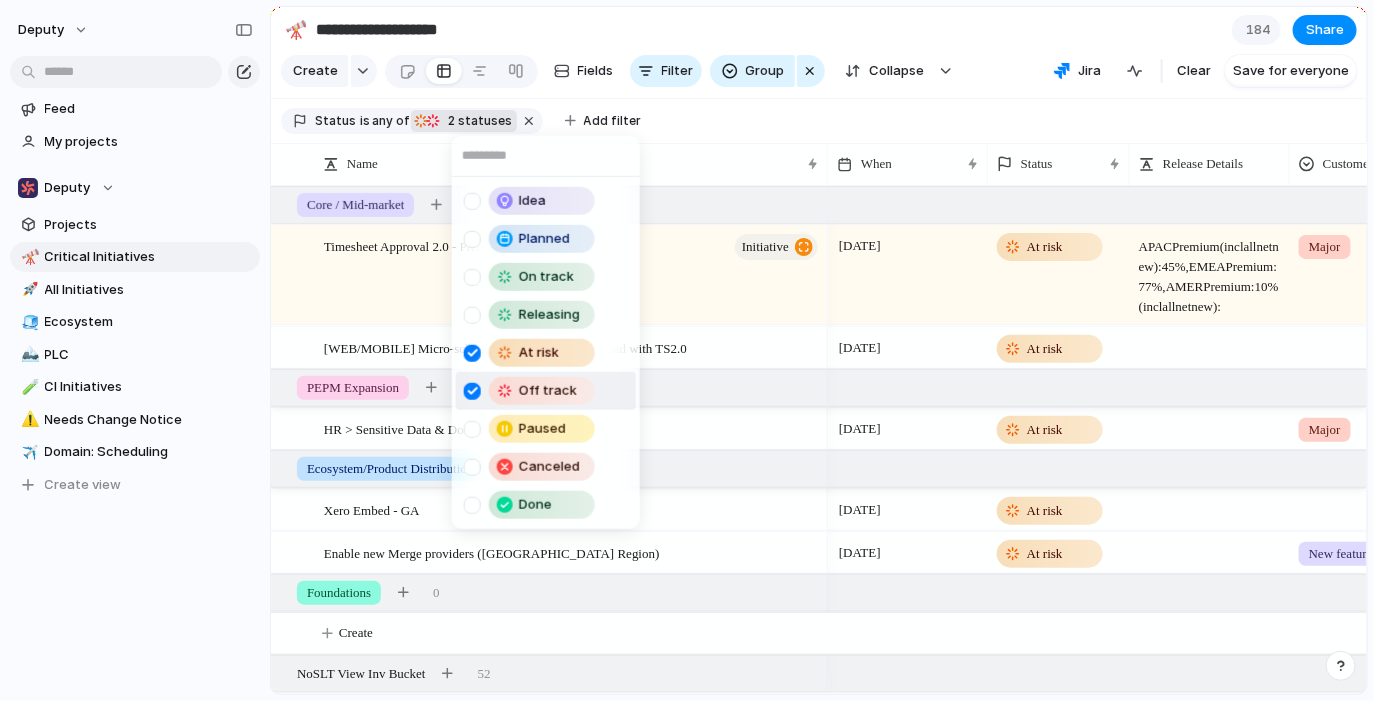 click on "Idea   Planned   On track   Releasing   At risk   Off track   Paused   Canceled   Done" at bounding box center (687, 350) 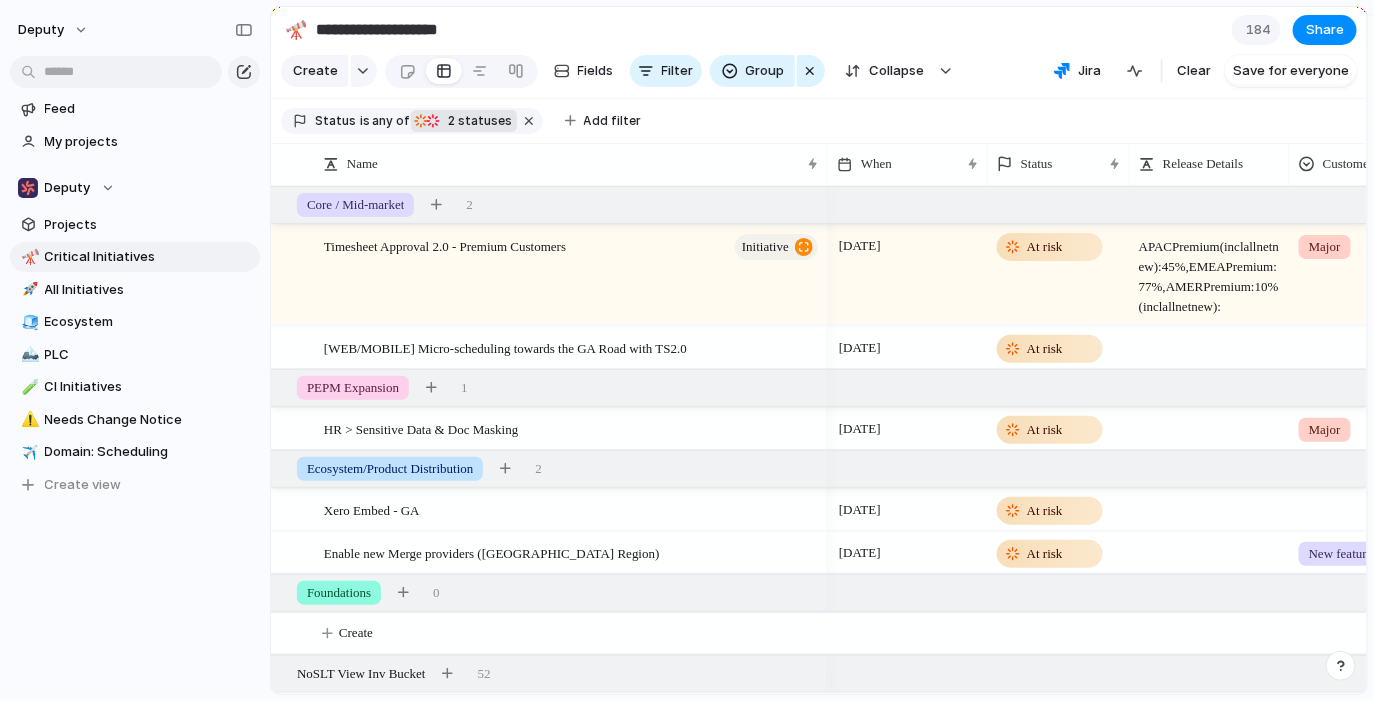 click at bounding box center [421, 121] 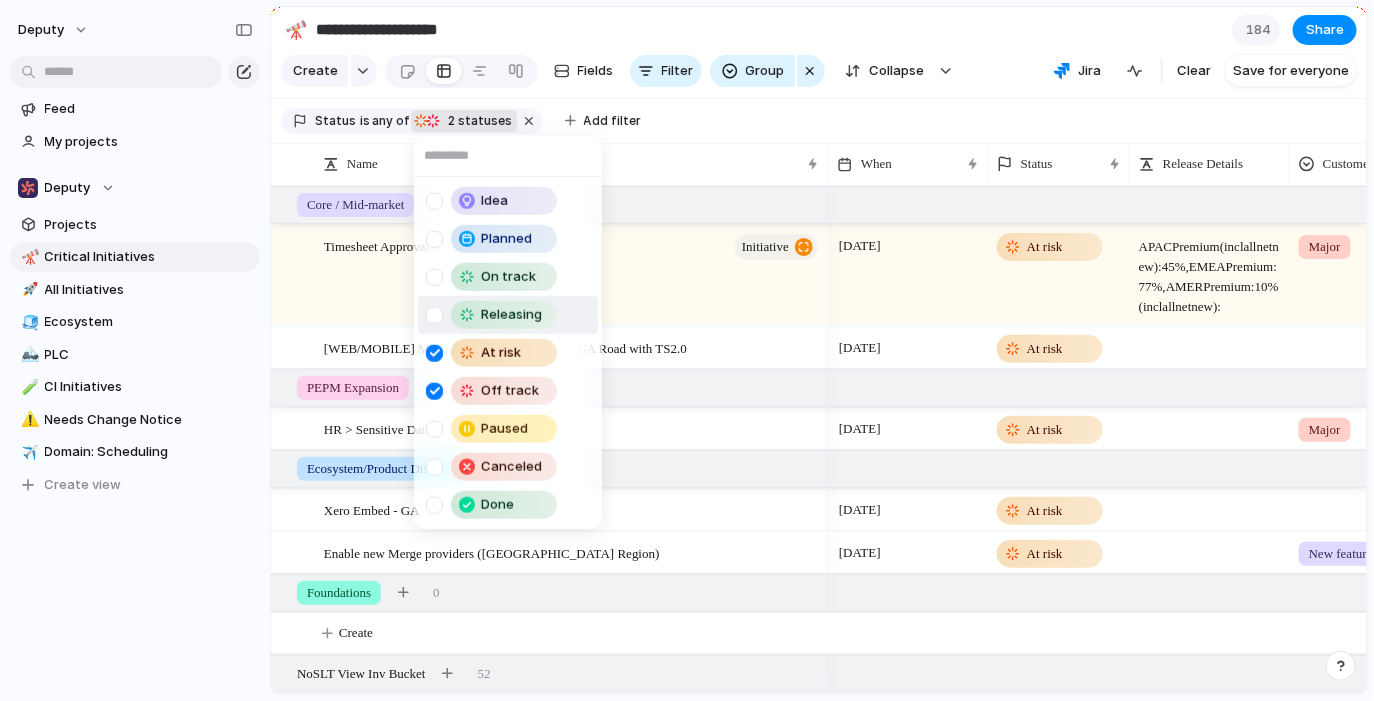 click on "Releasing" at bounding box center [495, 315] 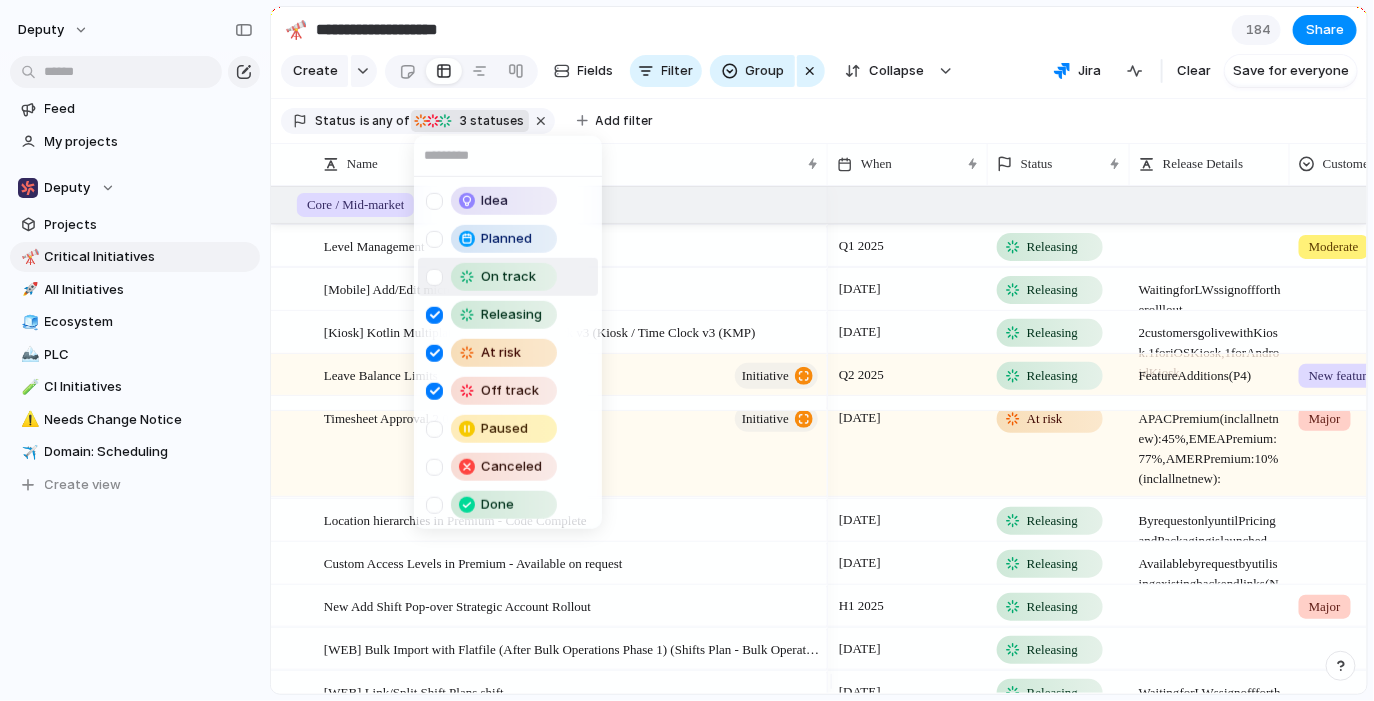 click at bounding box center (434, 276) 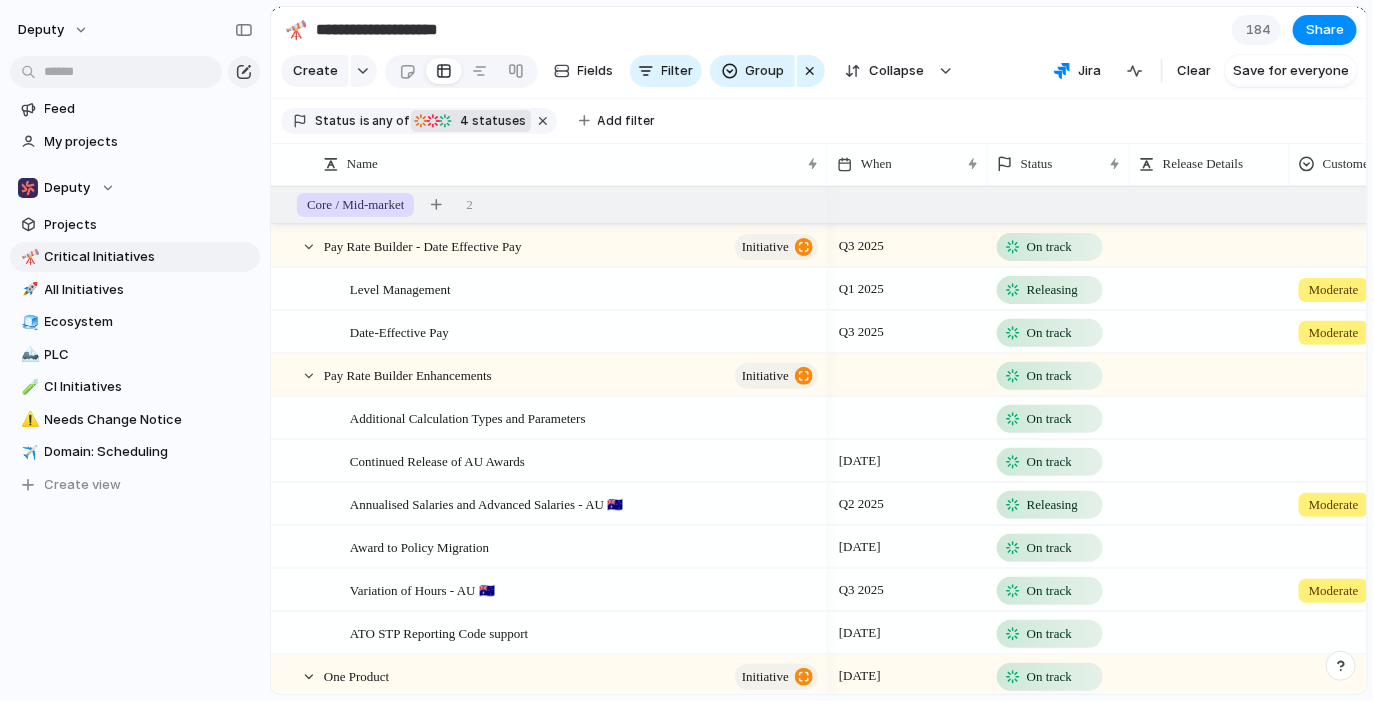 click on "Idea   Planned   On track   Releasing   At risk   Off track   Paused   Canceled   Done" at bounding box center (687, 350) 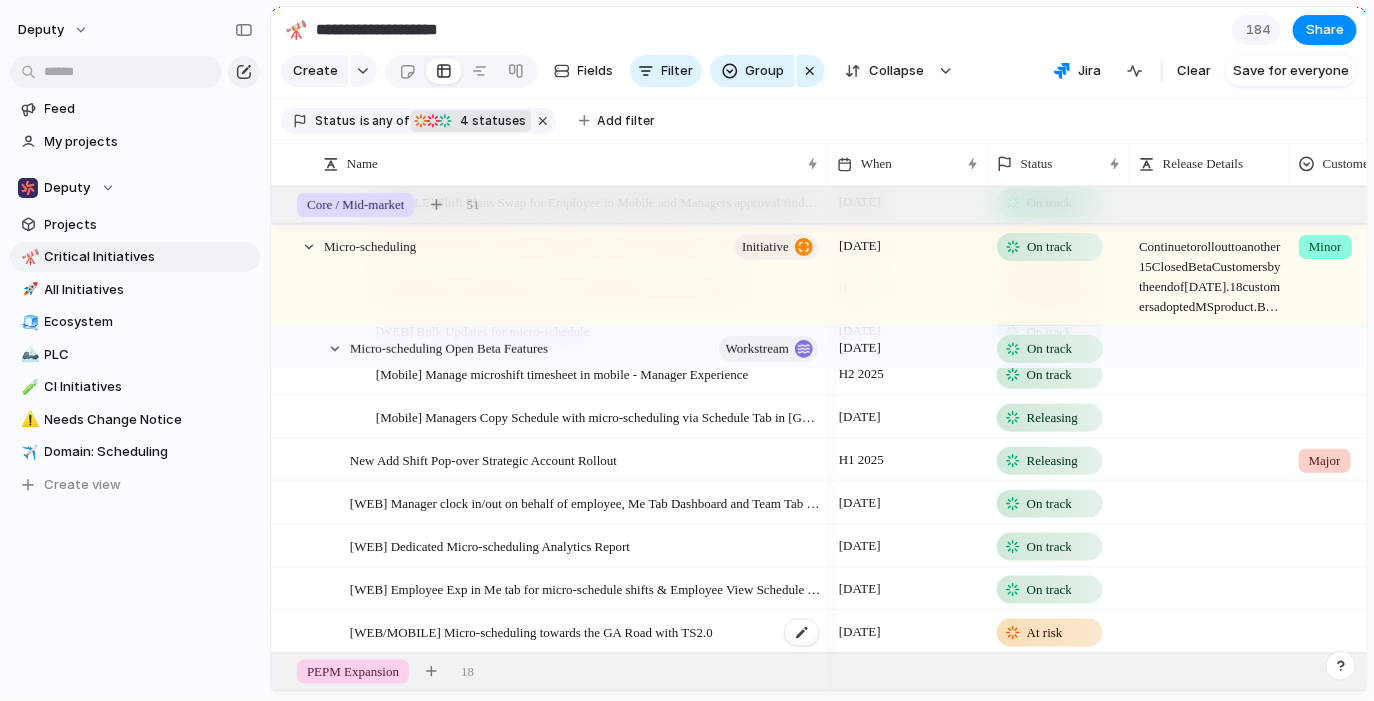 click on "[WEB/MOBILE] Micro-scheduling towards the GA Road with TS2.0" at bounding box center (531, 630) 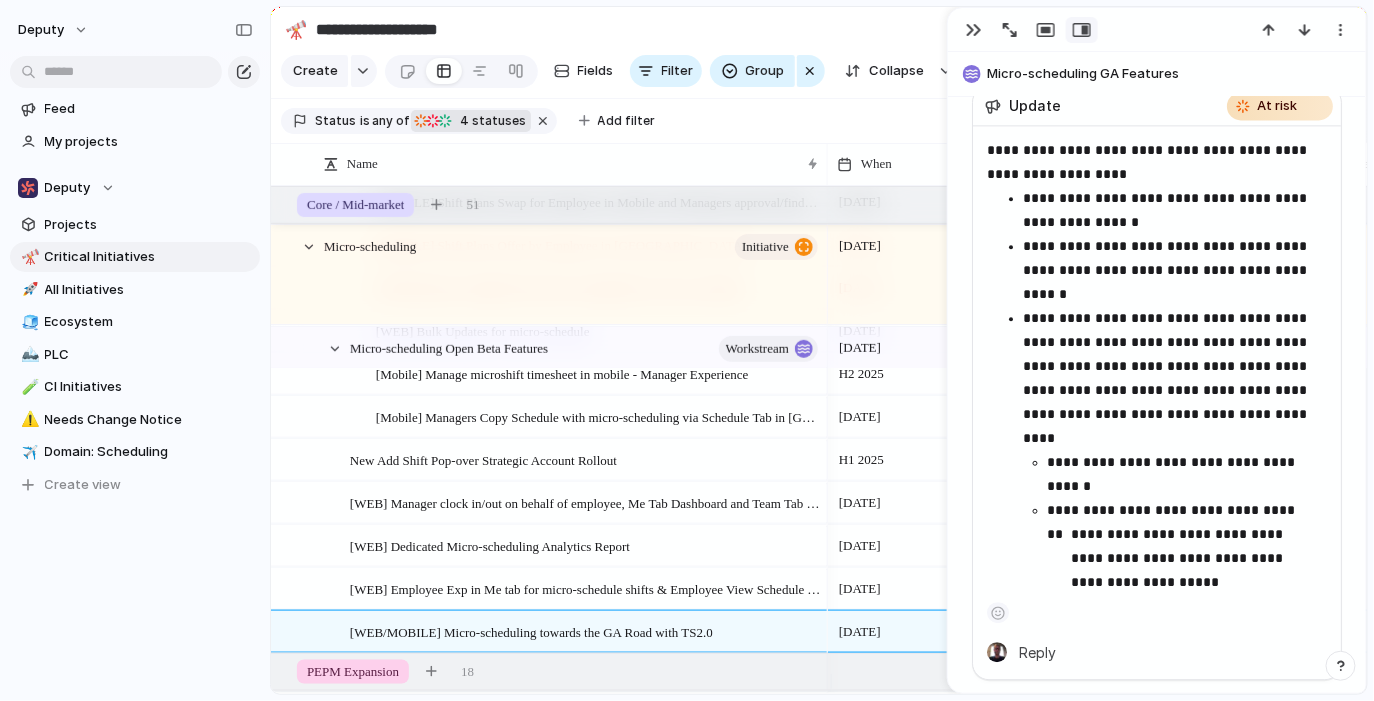 scroll, scrollTop: 1471, scrollLeft: 0, axis: vertical 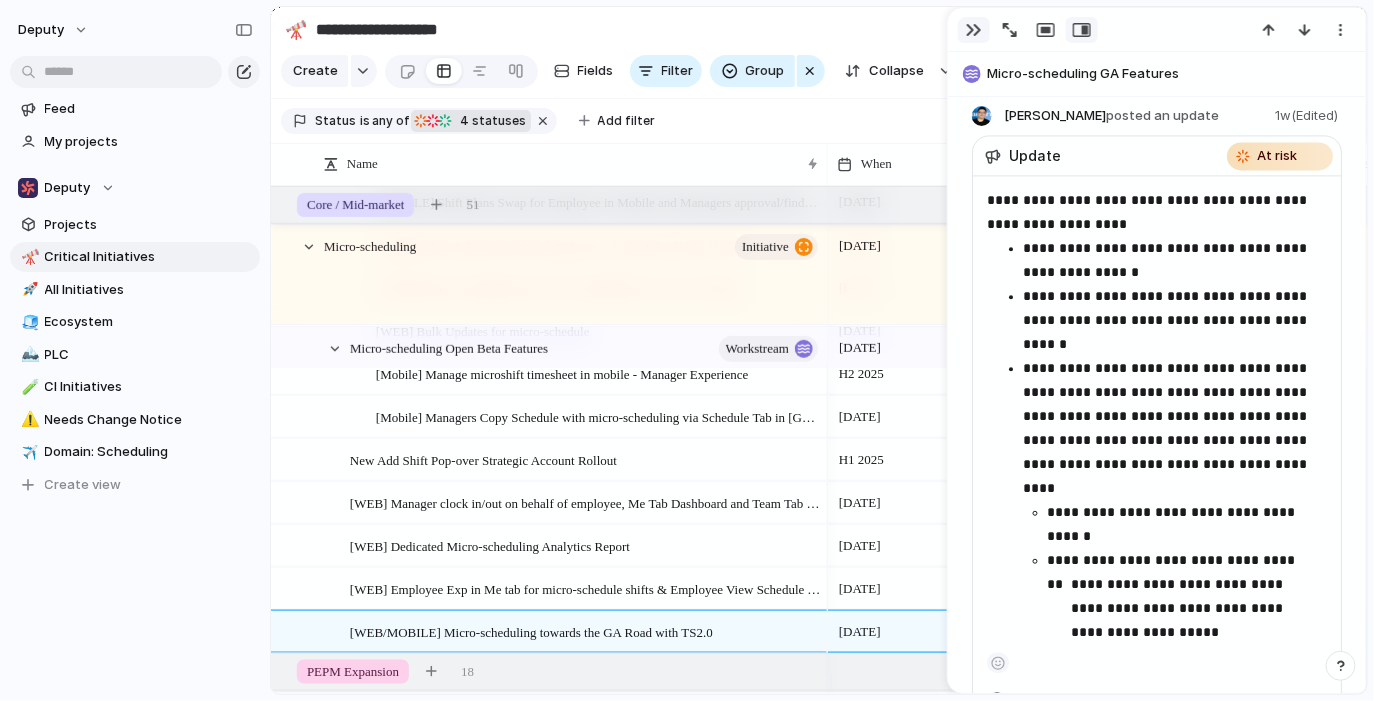 click at bounding box center (974, 30) 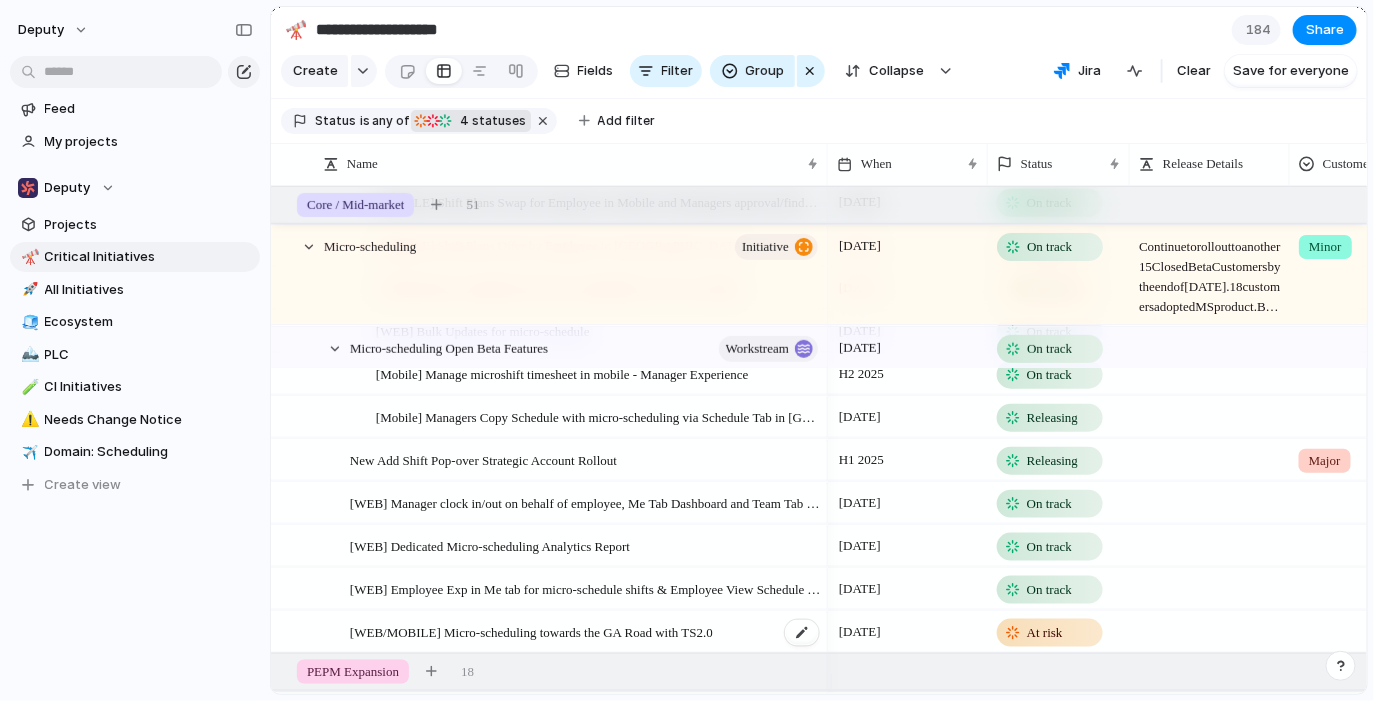 click on "[WEB/MOBILE] Micro-scheduling towards the GA Road with TS2.0" at bounding box center [531, 630] 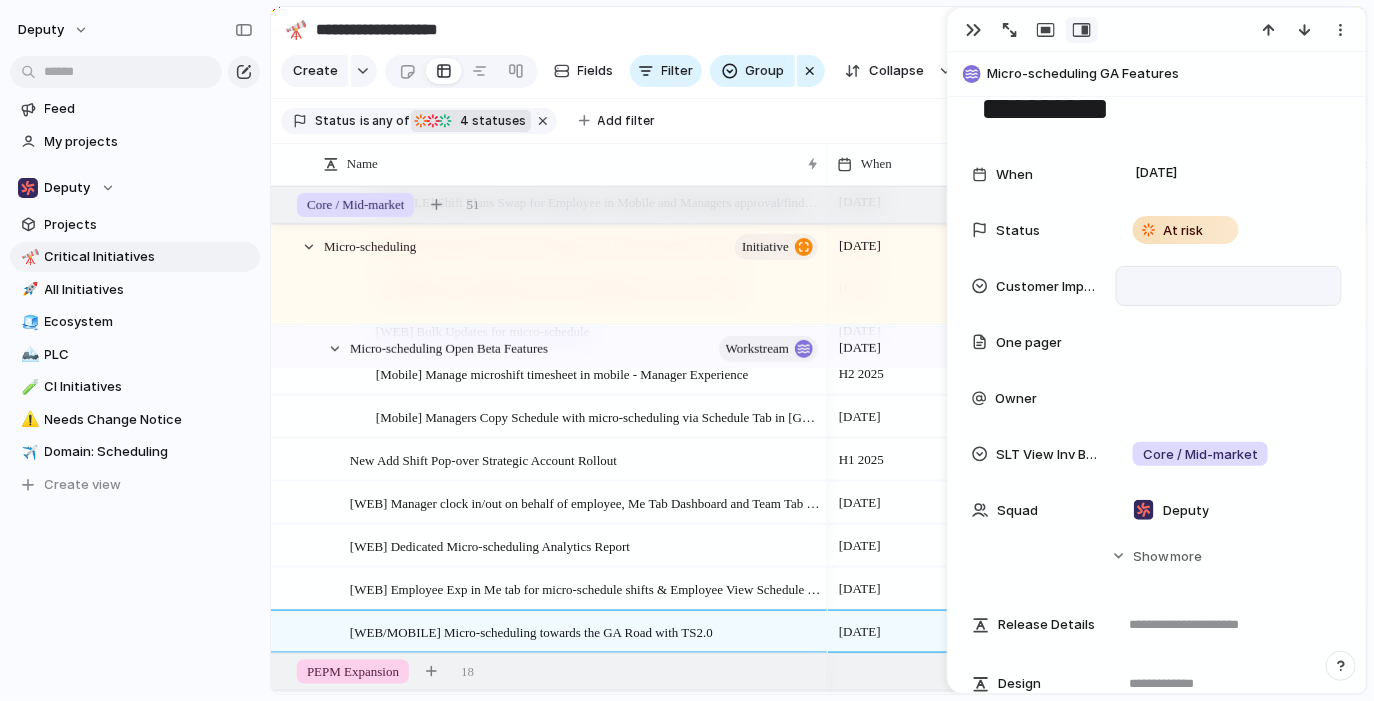 scroll, scrollTop: 0, scrollLeft: 0, axis: both 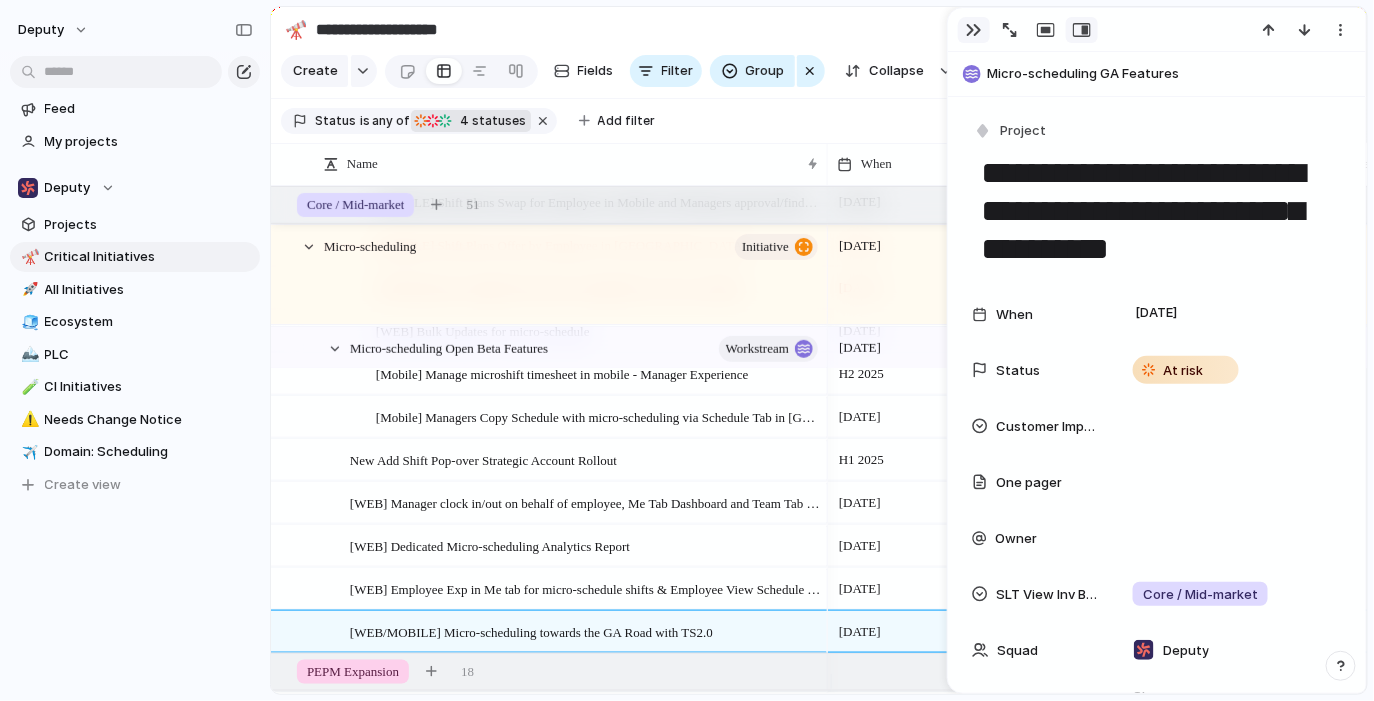 click at bounding box center [974, 30] 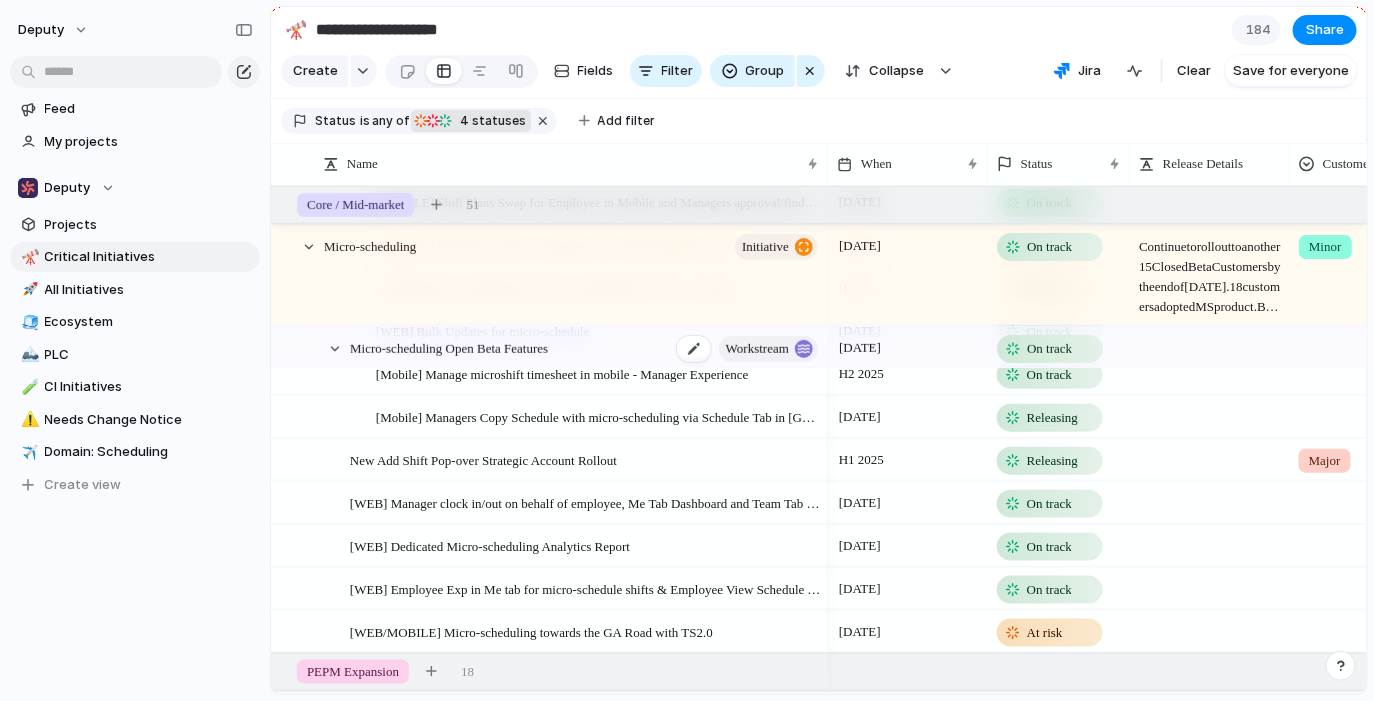 click on "Micro-scheduling Open Beta Features workstream" at bounding box center [585, 347] 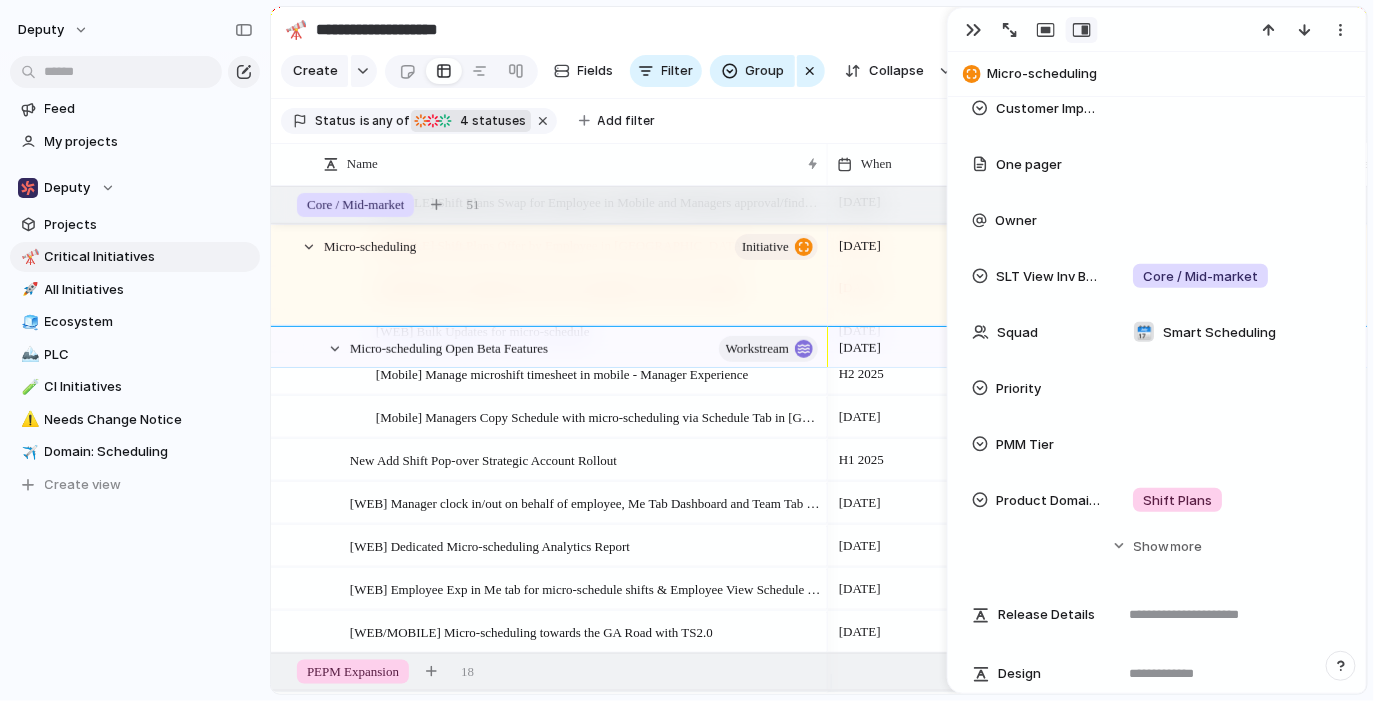 scroll, scrollTop: 0, scrollLeft: 0, axis: both 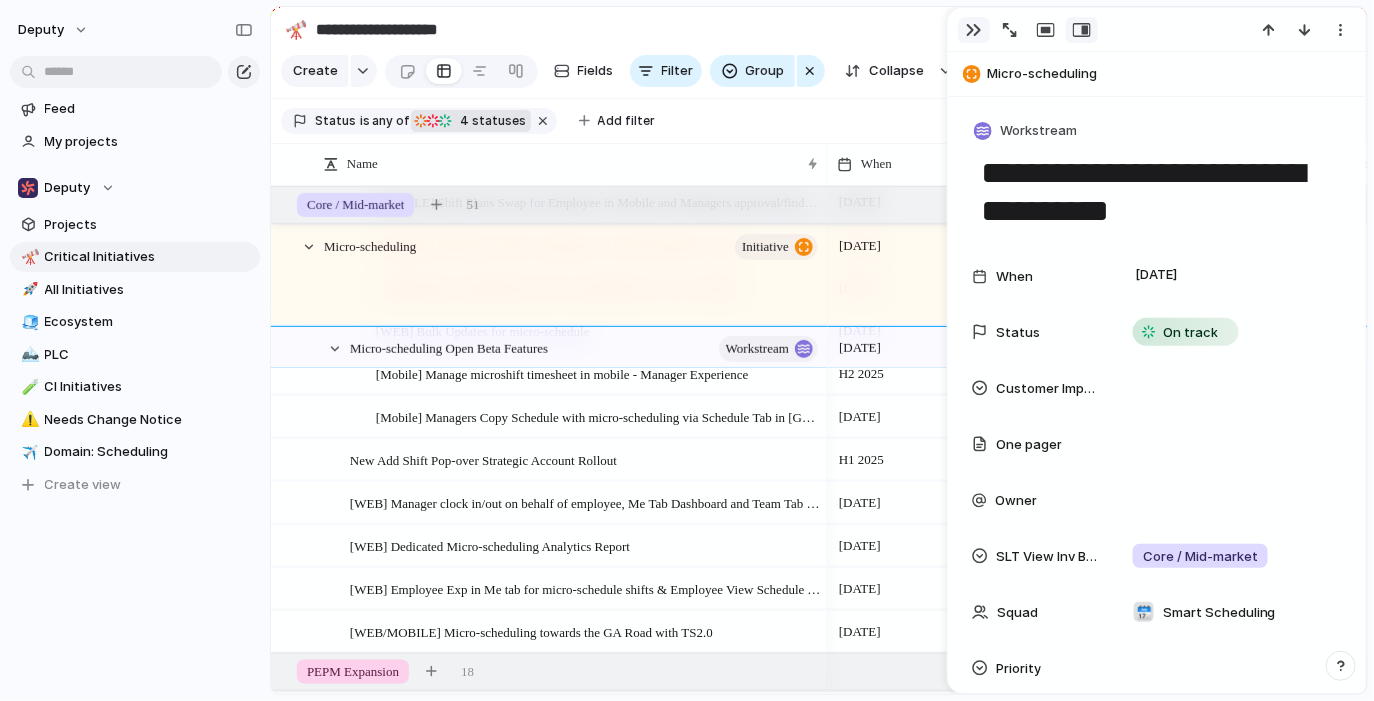 click at bounding box center [974, 30] 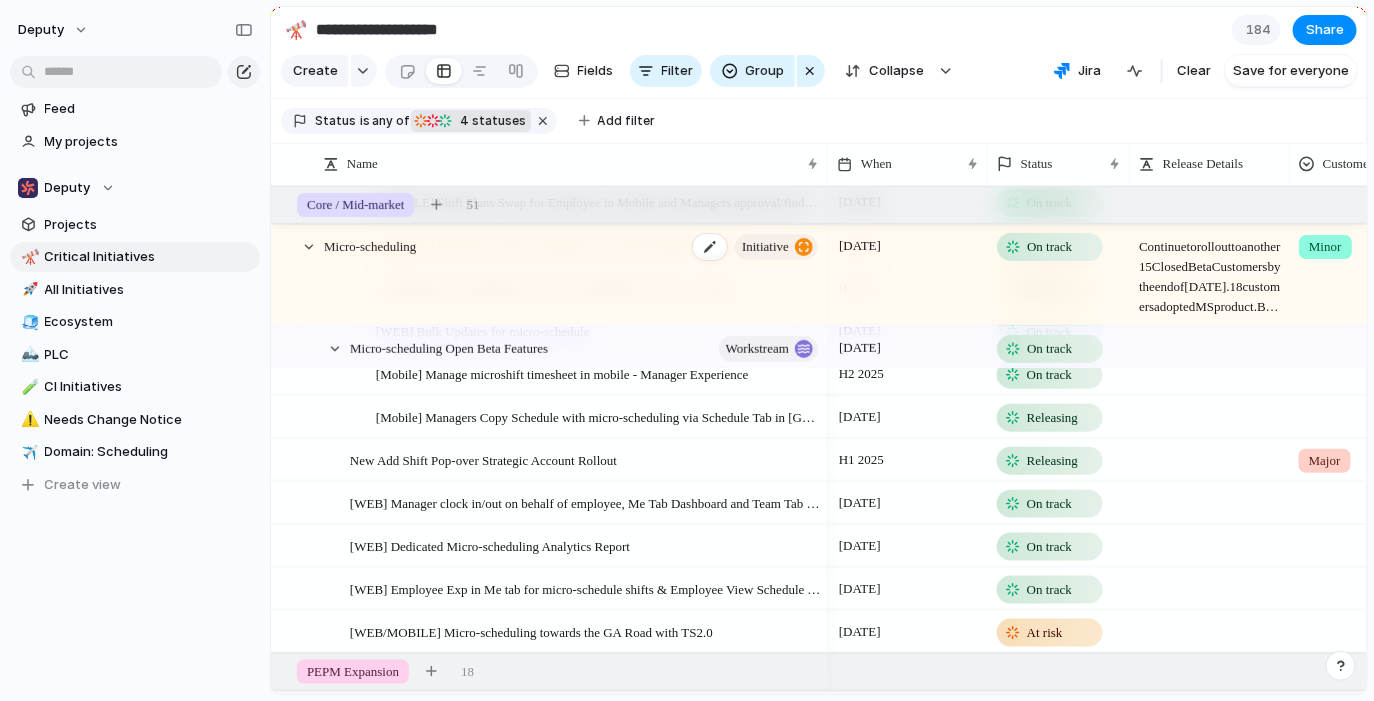 click on "Micro-scheduling initiative" at bounding box center (572, 276) 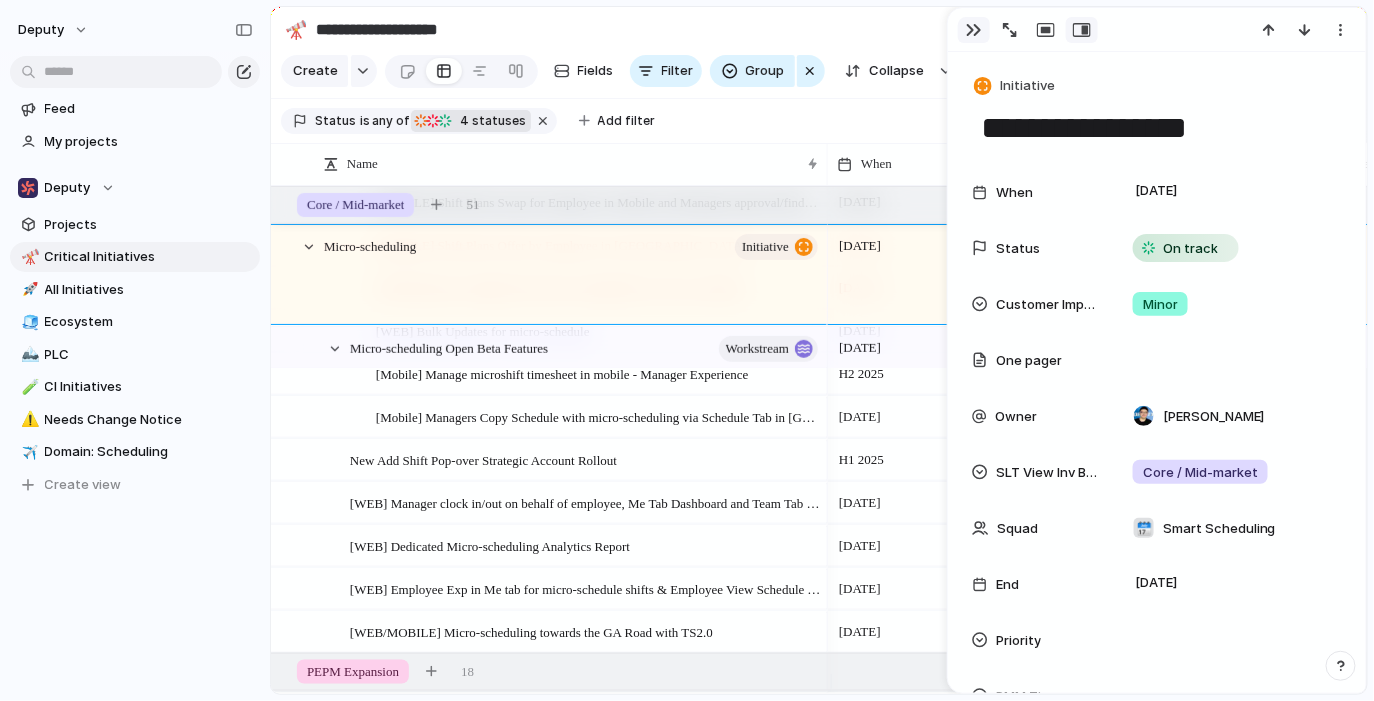 click at bounding box center [974, 30] 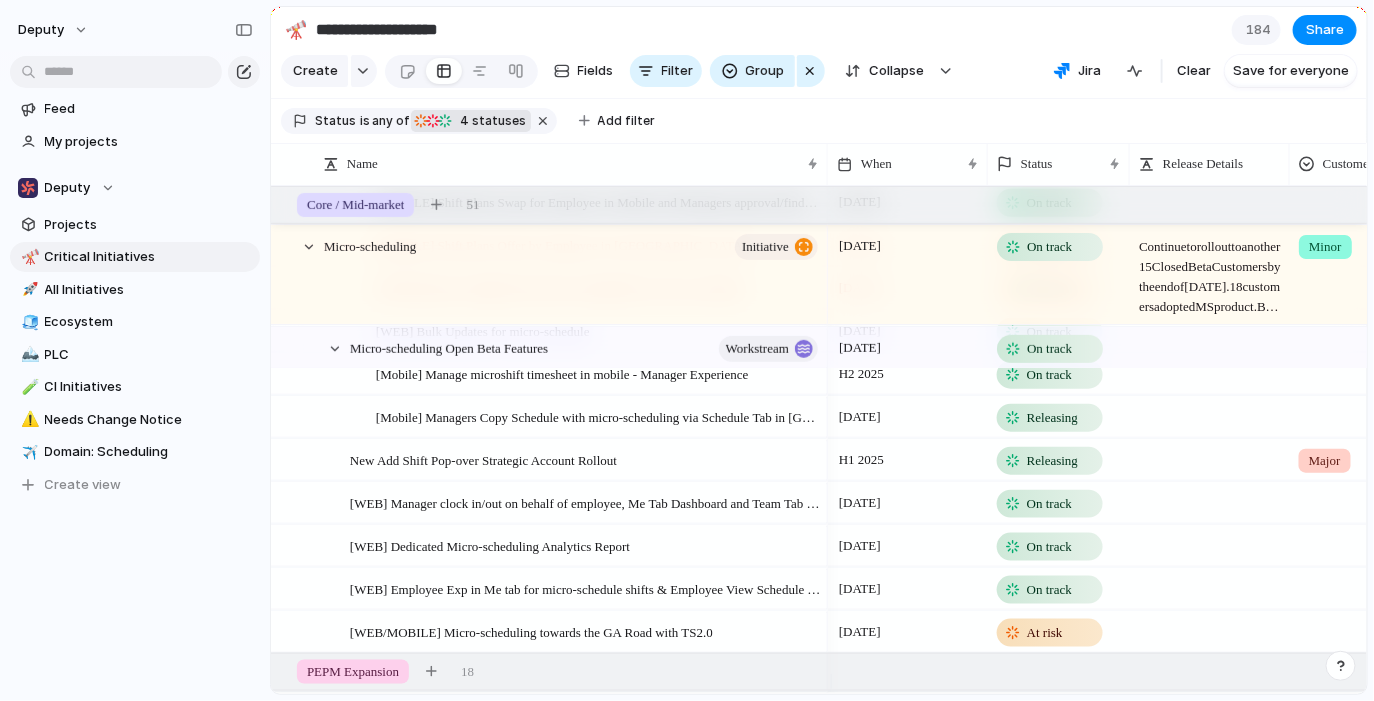 scroll, scrollTop: 0, scrollLeft: 93, axis: horizontal 